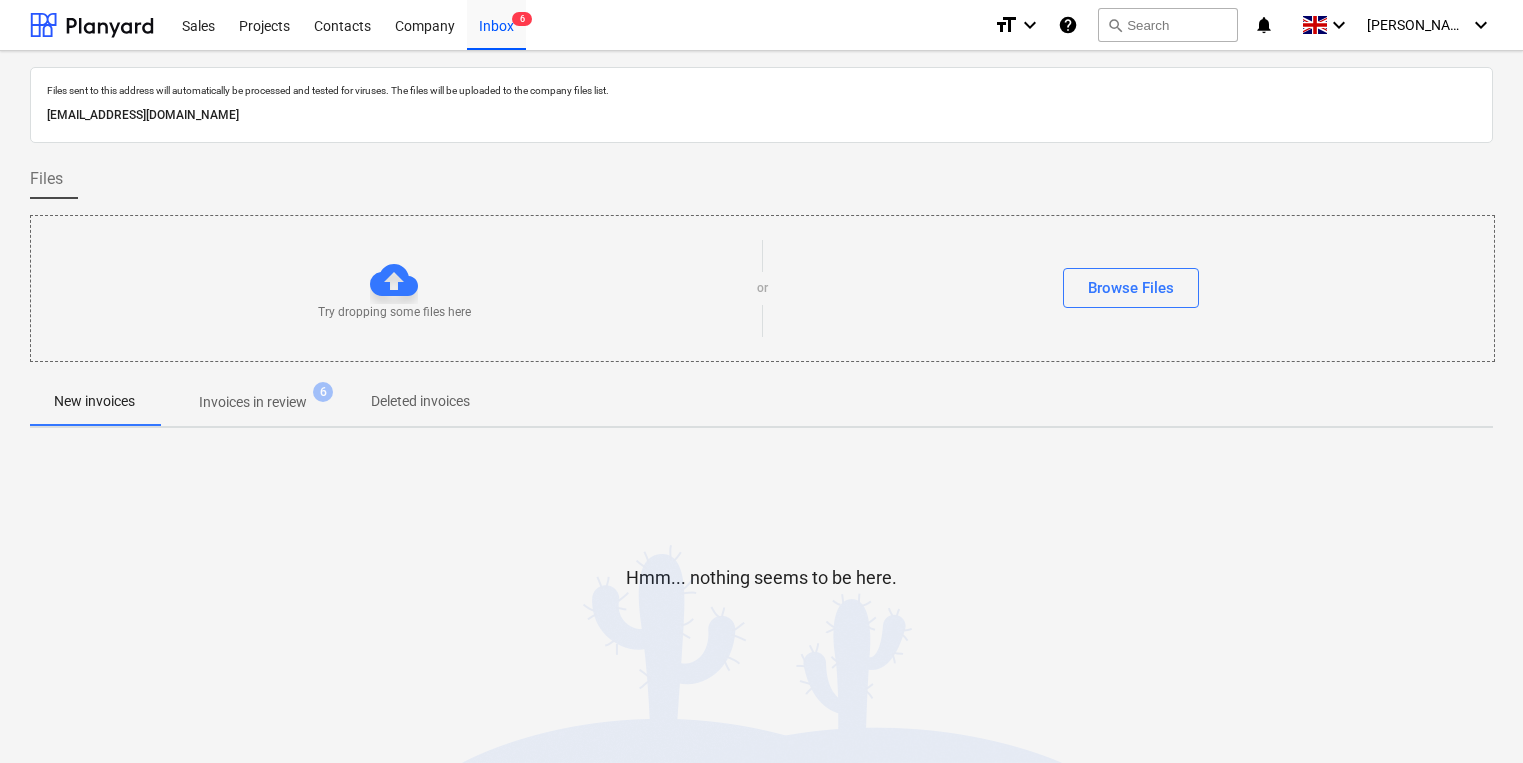 scroll, scrollTop: 11, scrollLeft: 0, axis: vertical 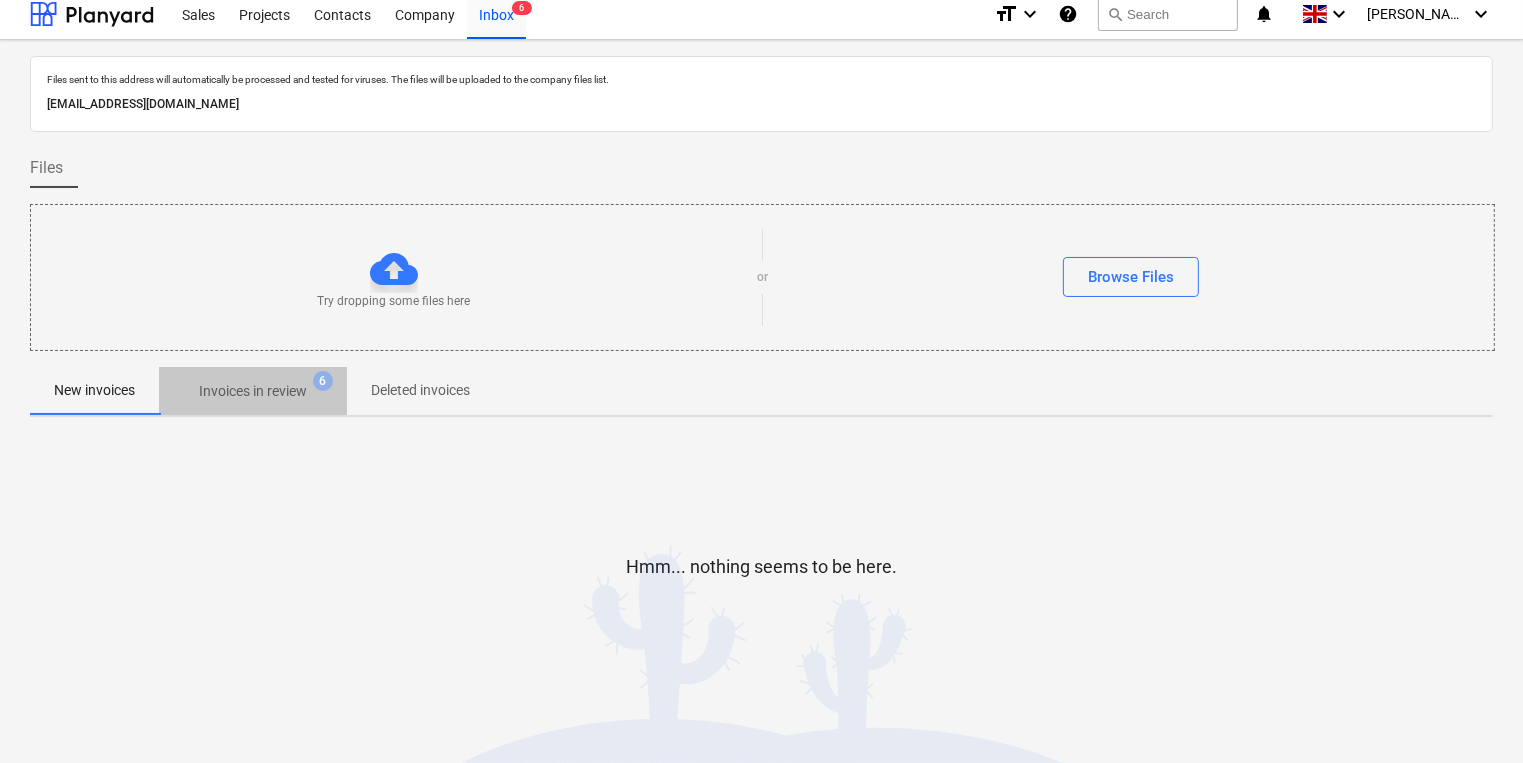 click on "Invoices in review" at bounding box center [253, 391] 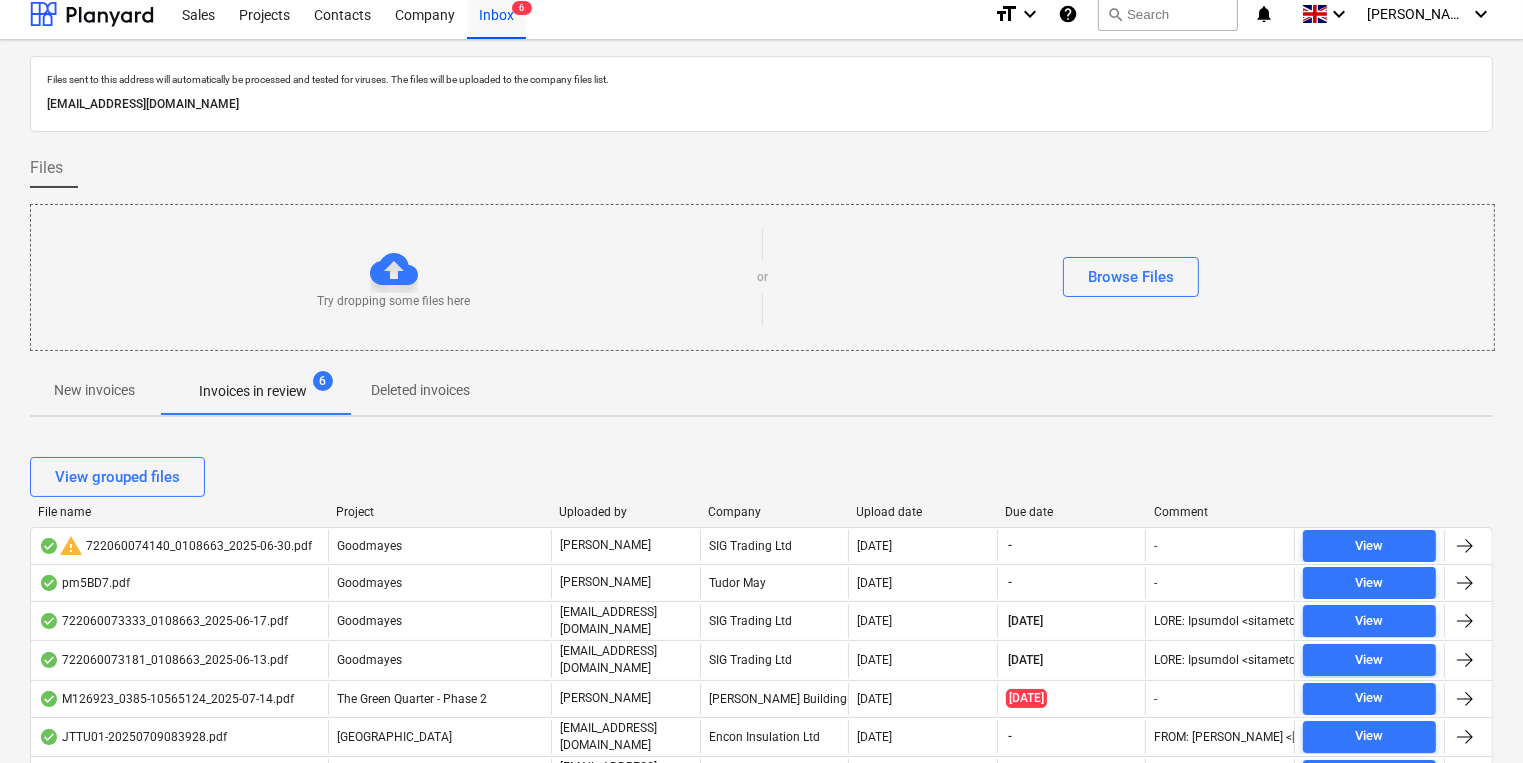 drag, startPoint x: 759, startPoint y: 507, endPoint x: 792, endPoint y: 449, distance: 66.730804 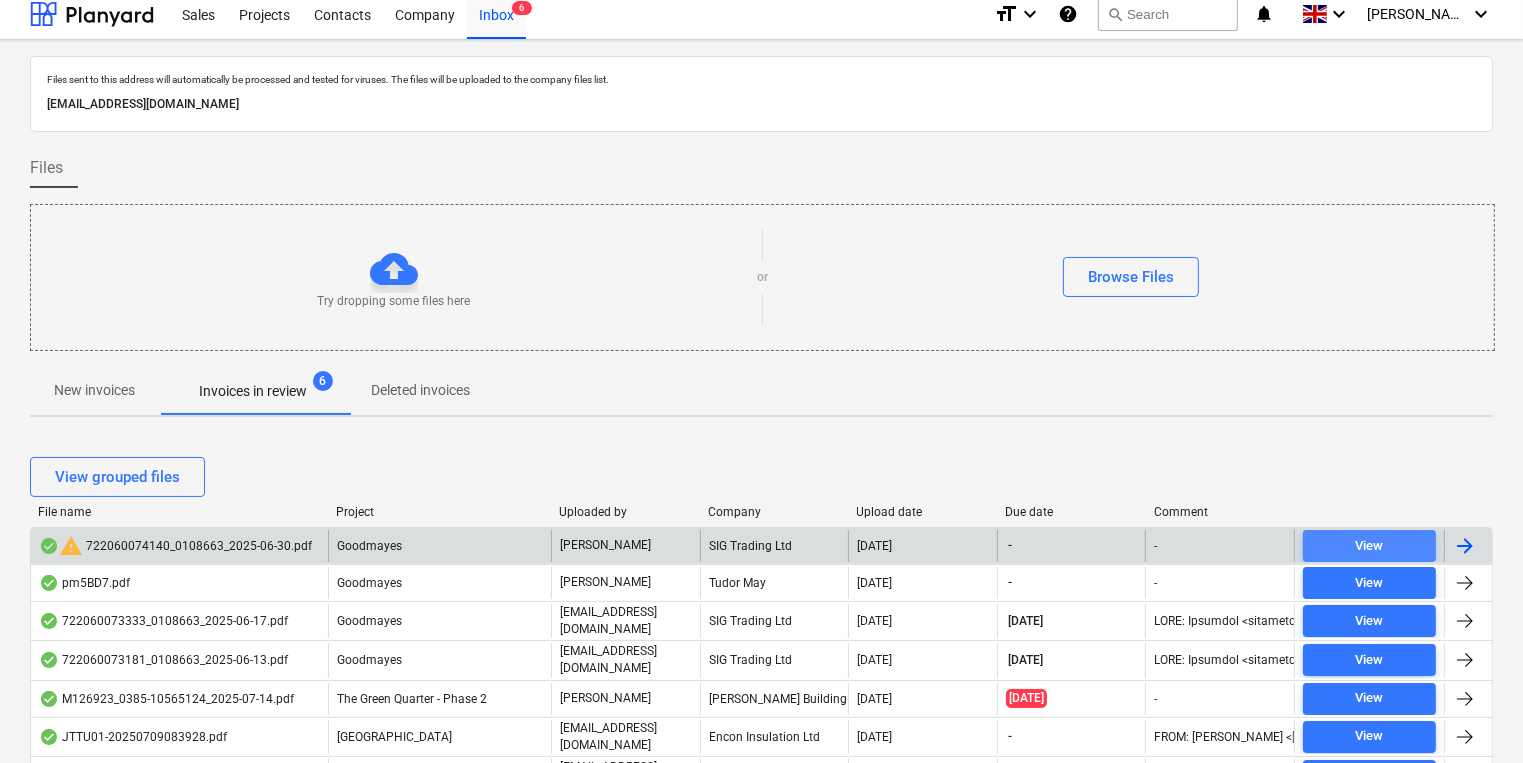 click on "View" at bounding box center [1369, 546] 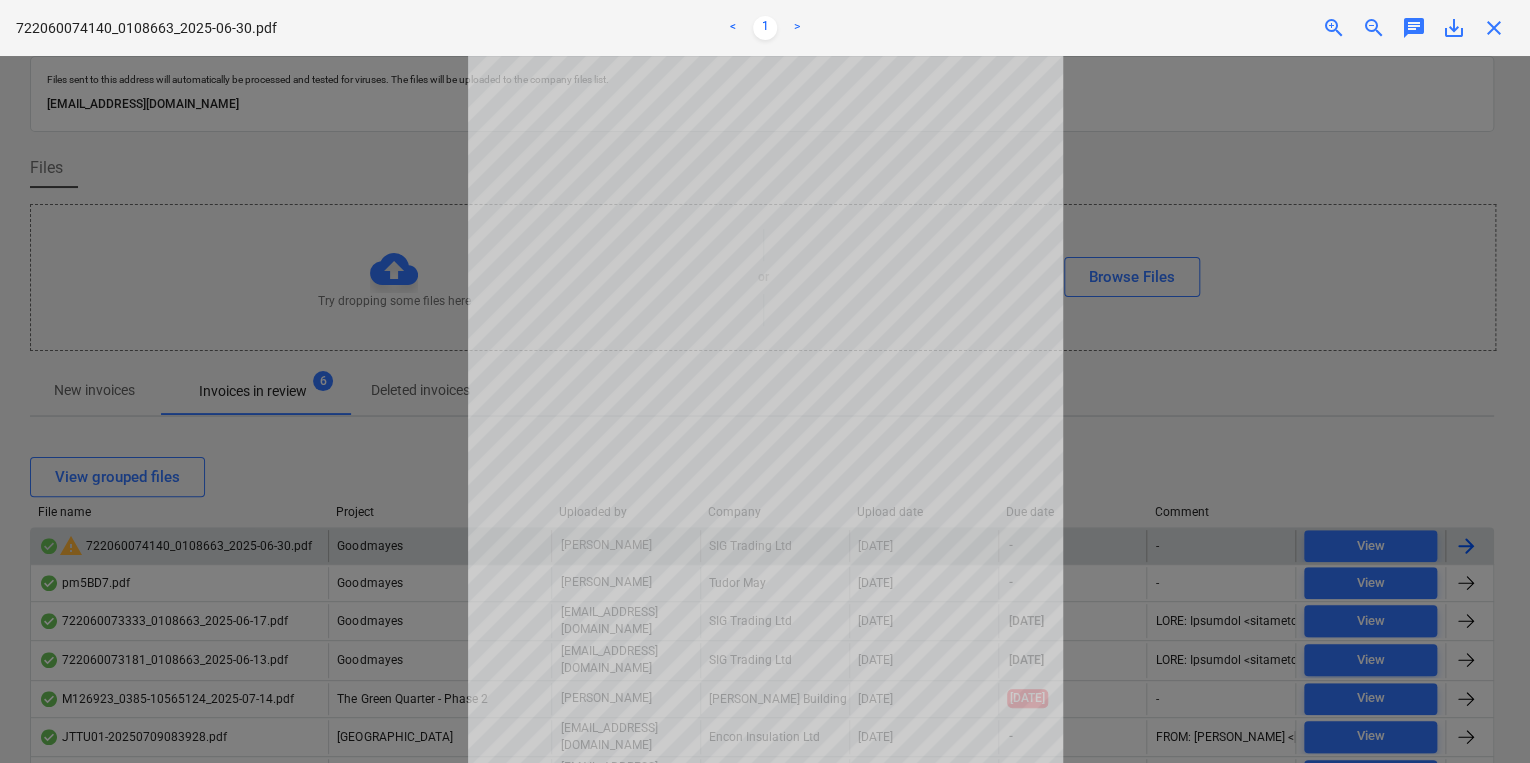 click on "close" at bounding box center (1494, 28) 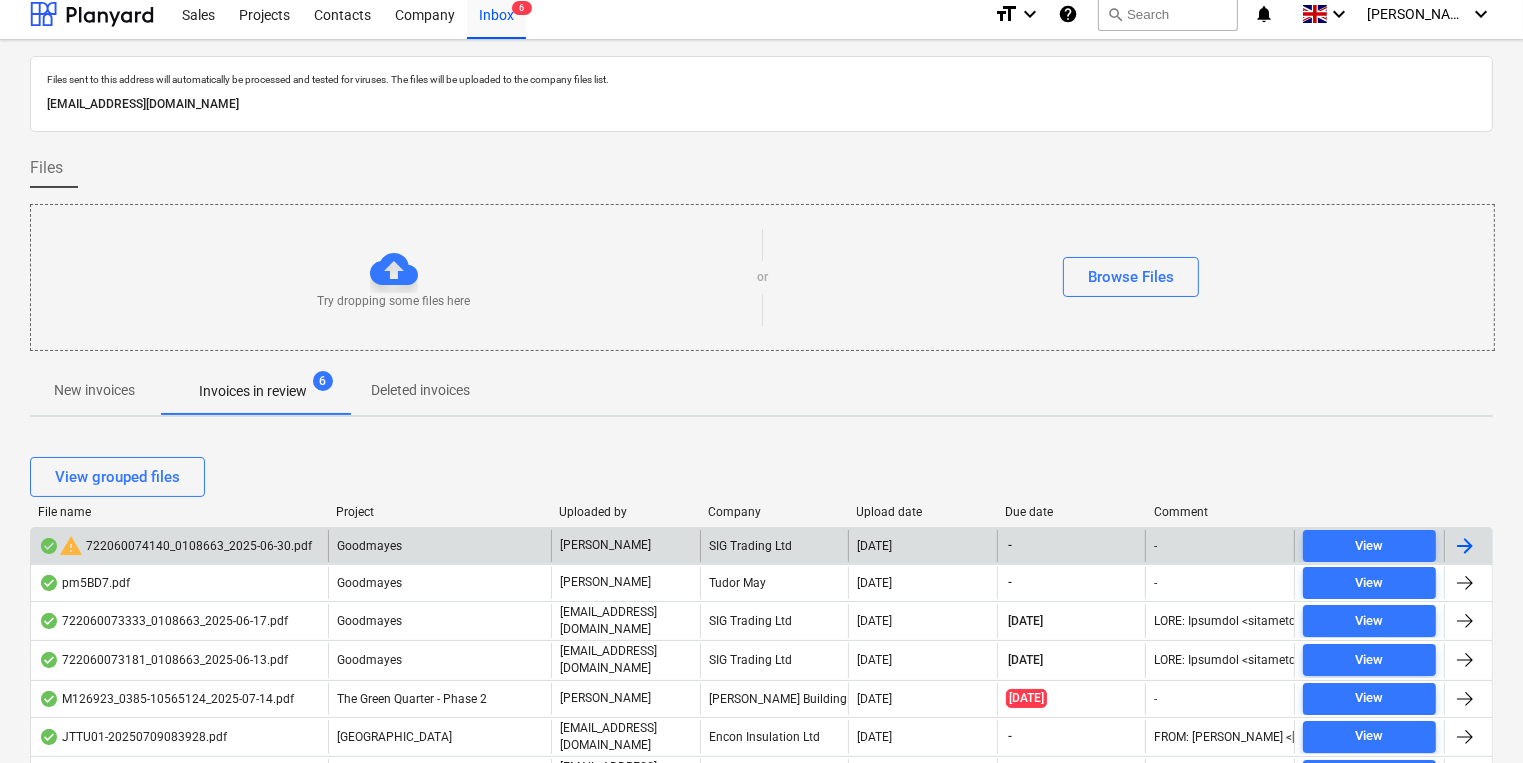 click on "SIG Trading Ltd" at bounding box center (774, 546) 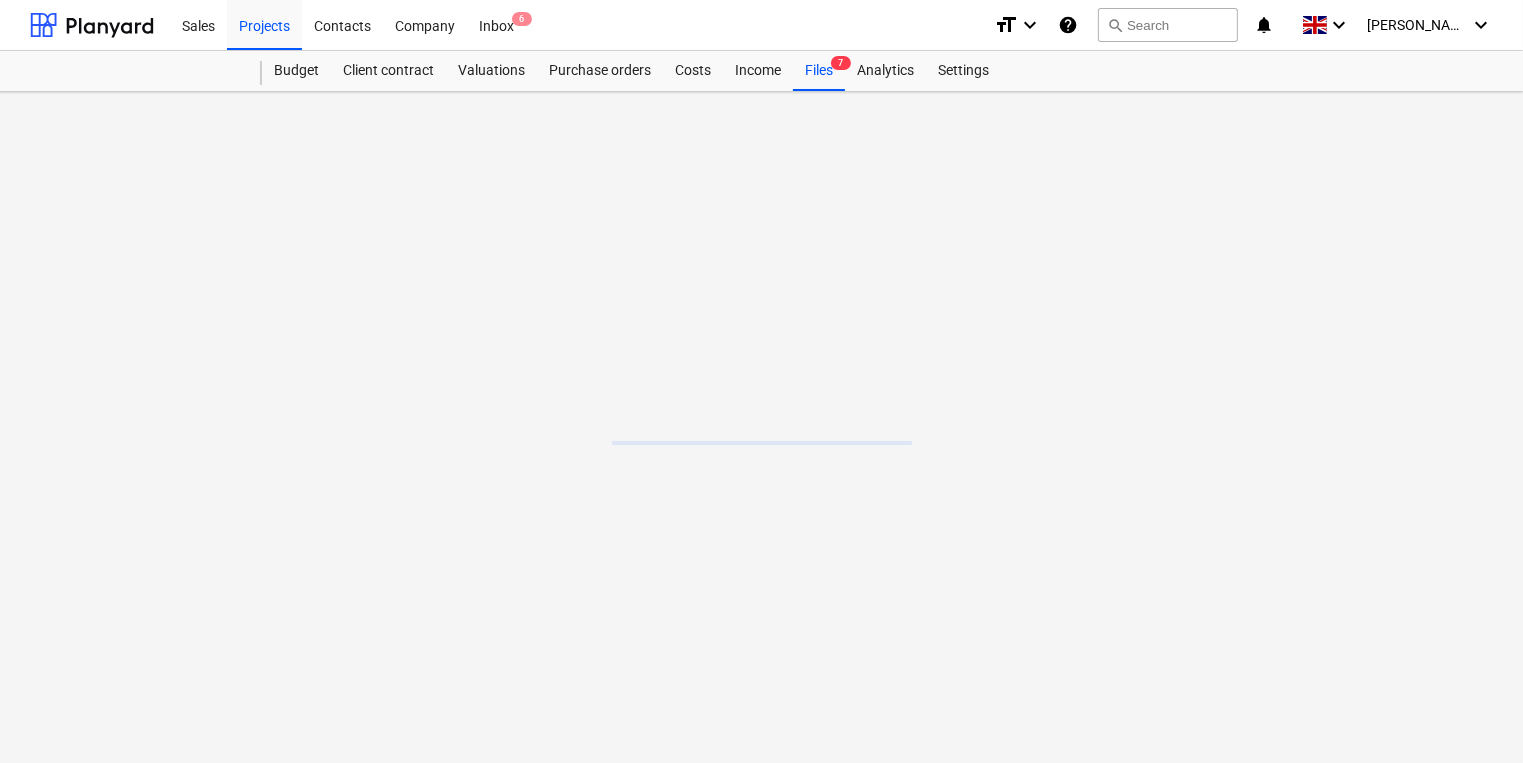 scroll, scrollTop: 0, scrollLeft: 0, axis: both 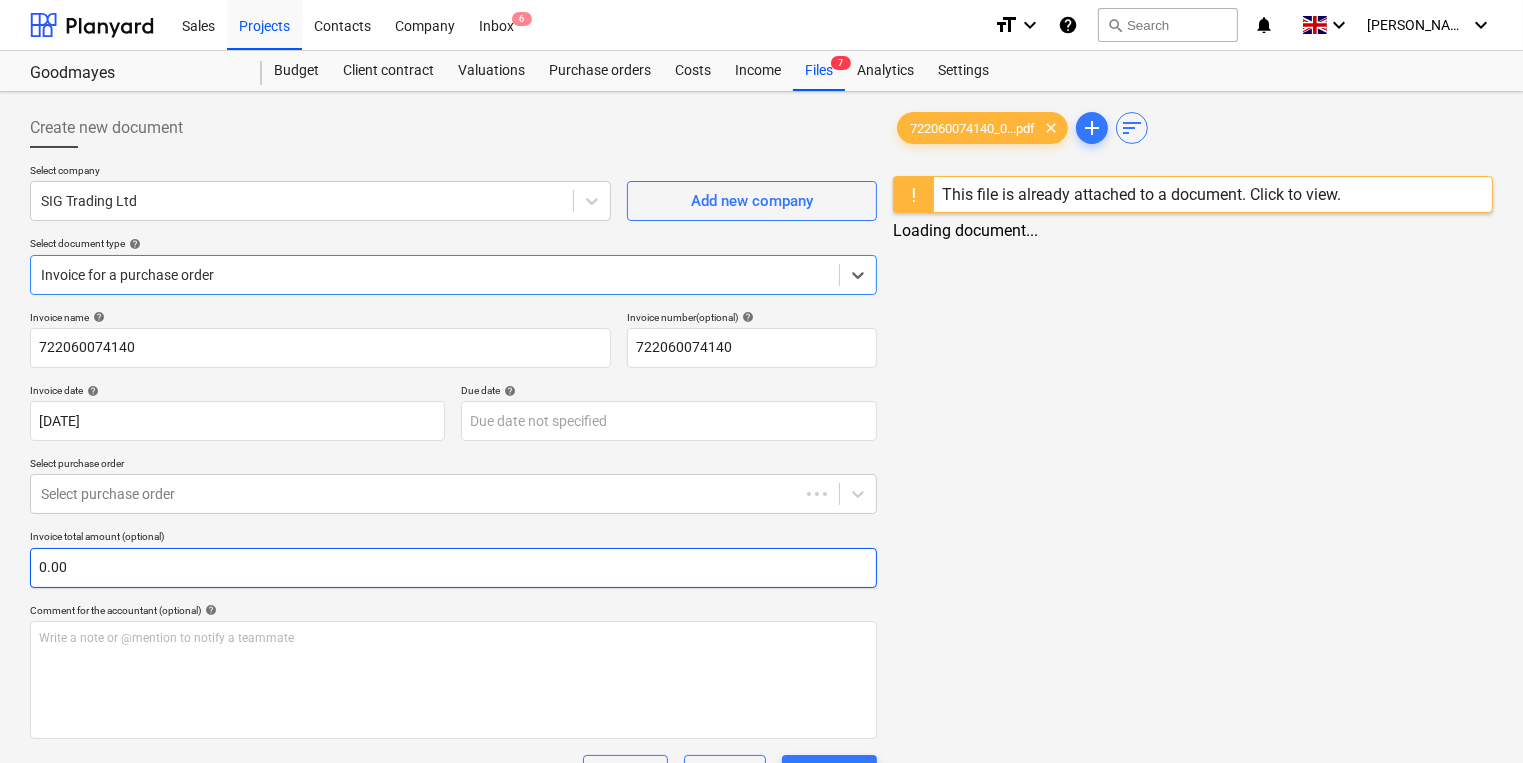 type on "722060074140" 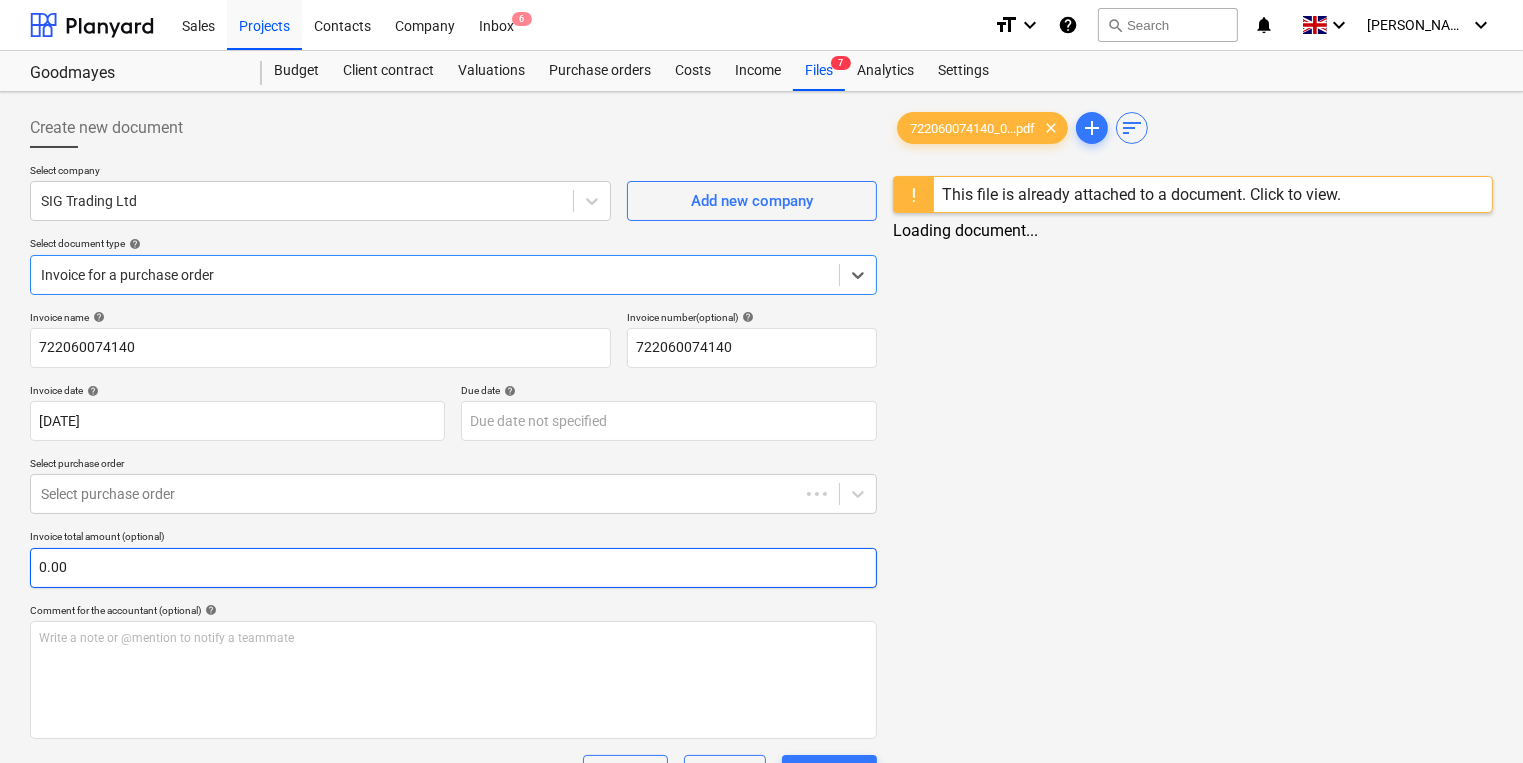 type on "722060074140" 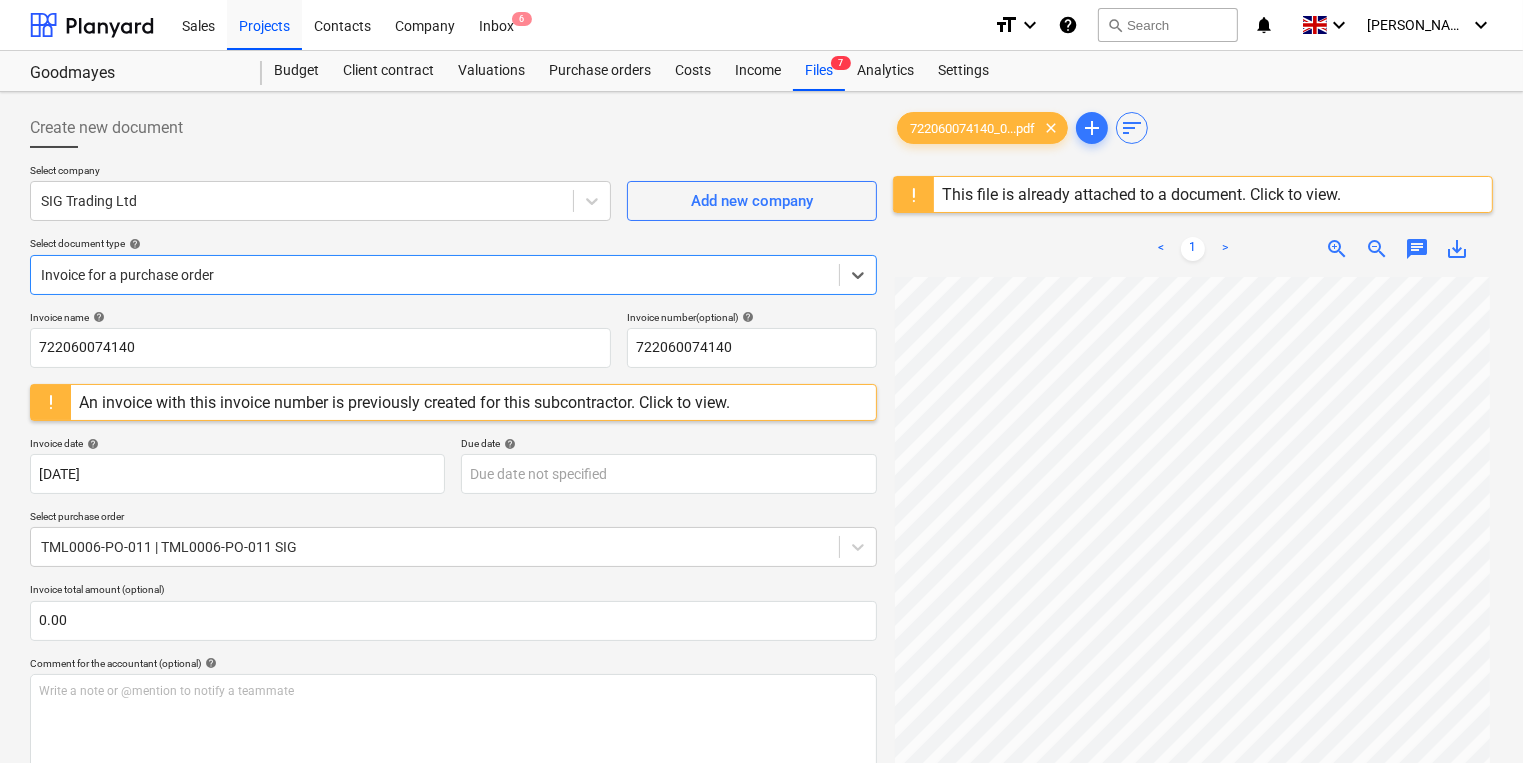 scroll, scrollTop: 148, scrollLeft: 0, axis: vertical 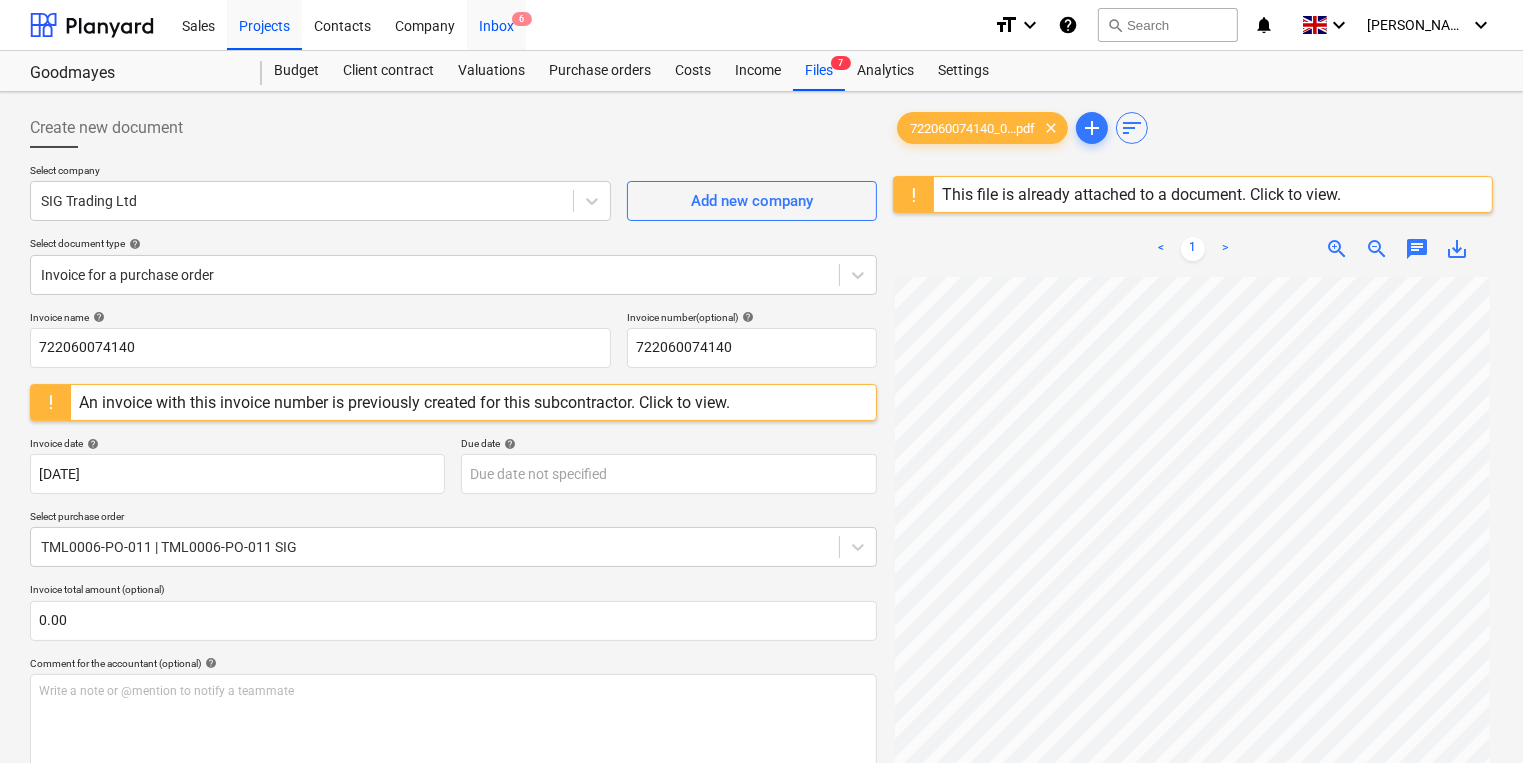 click on "Inbox 6" at bounding box center [496, 24] 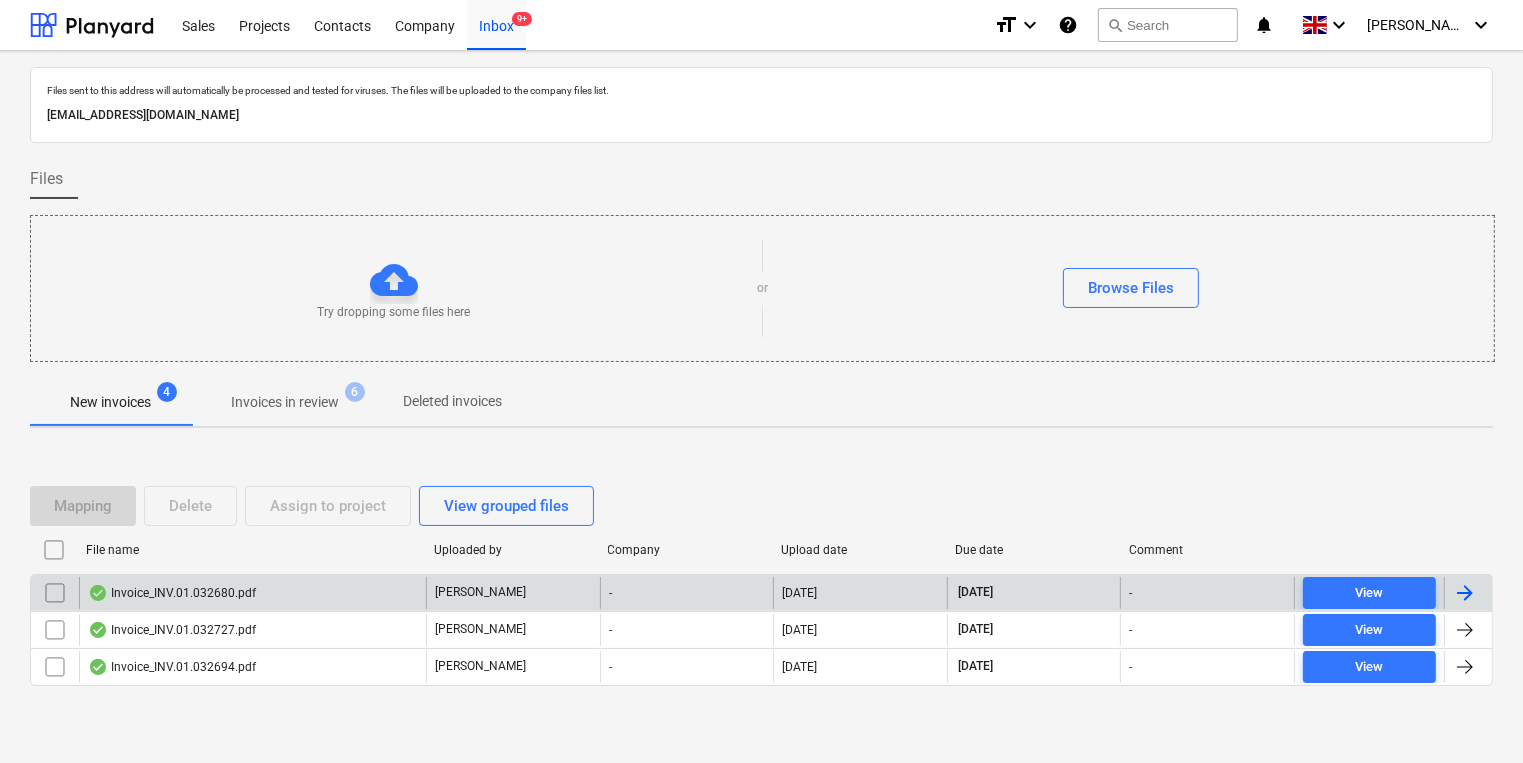 click on "Invoice_INV.01.032680.pdf" at bounding box center [252, 593] 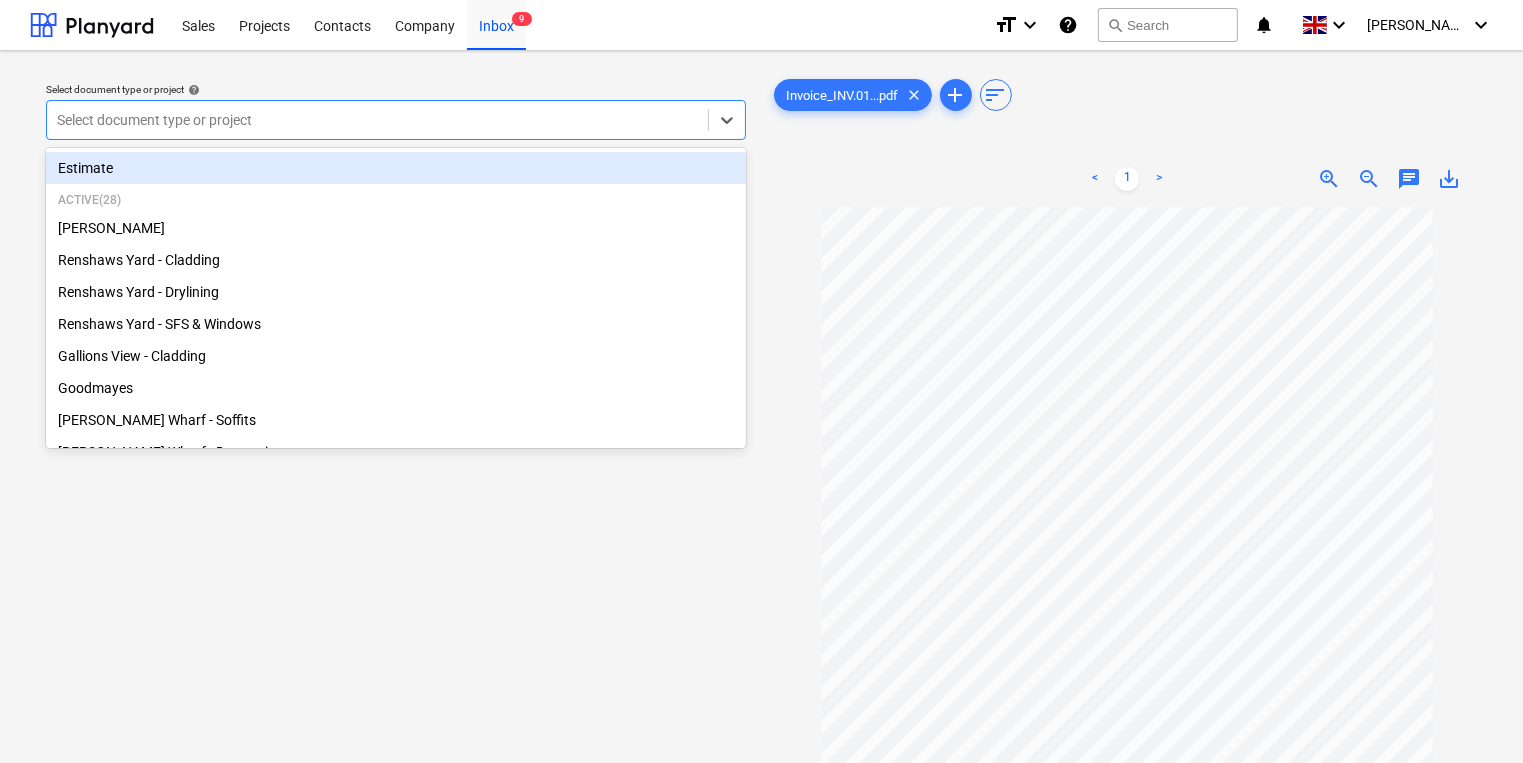 click at bounding box center (377, 120) 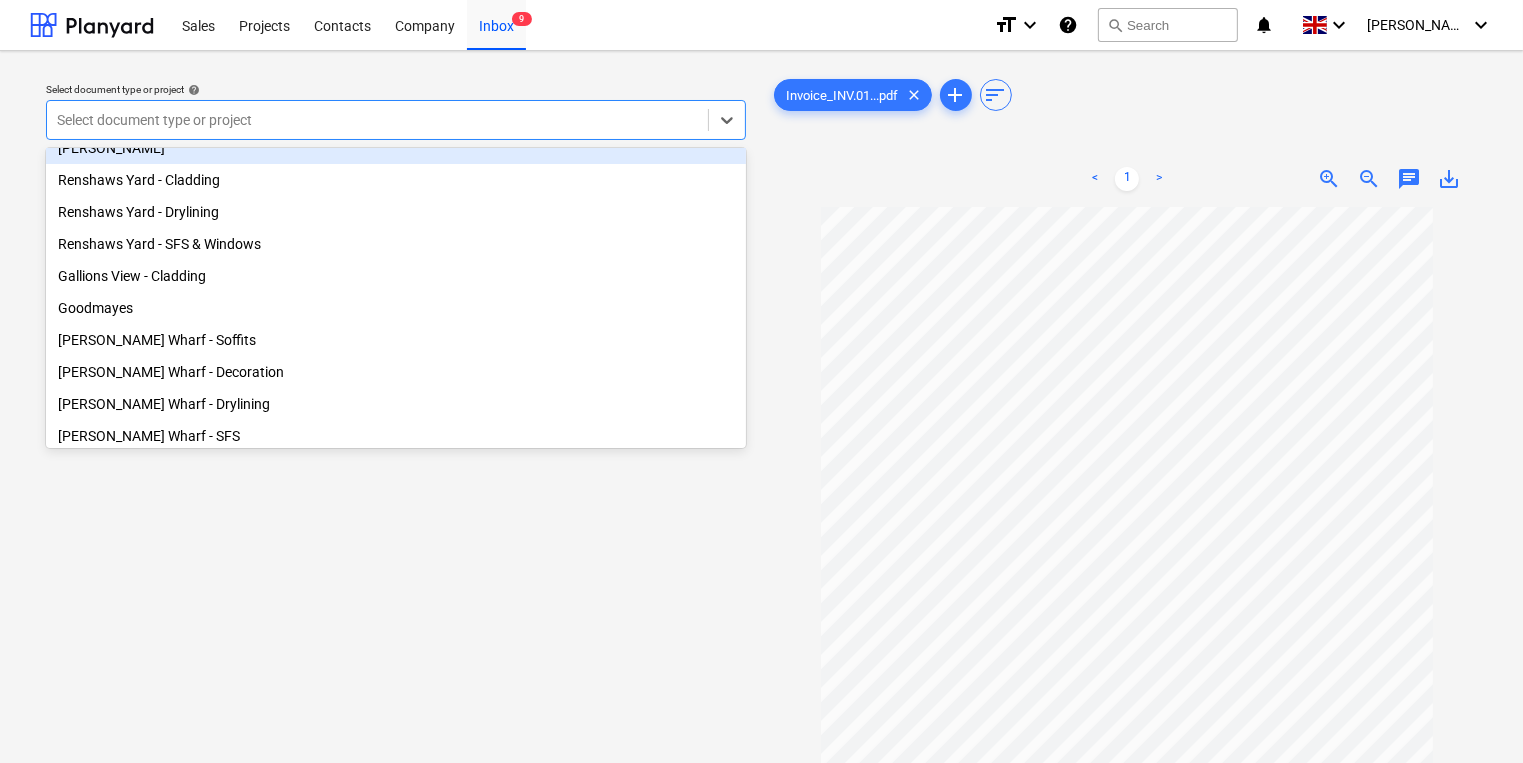 scroll, scrollTop: 96, scrollLeft: 0, axis: vertical 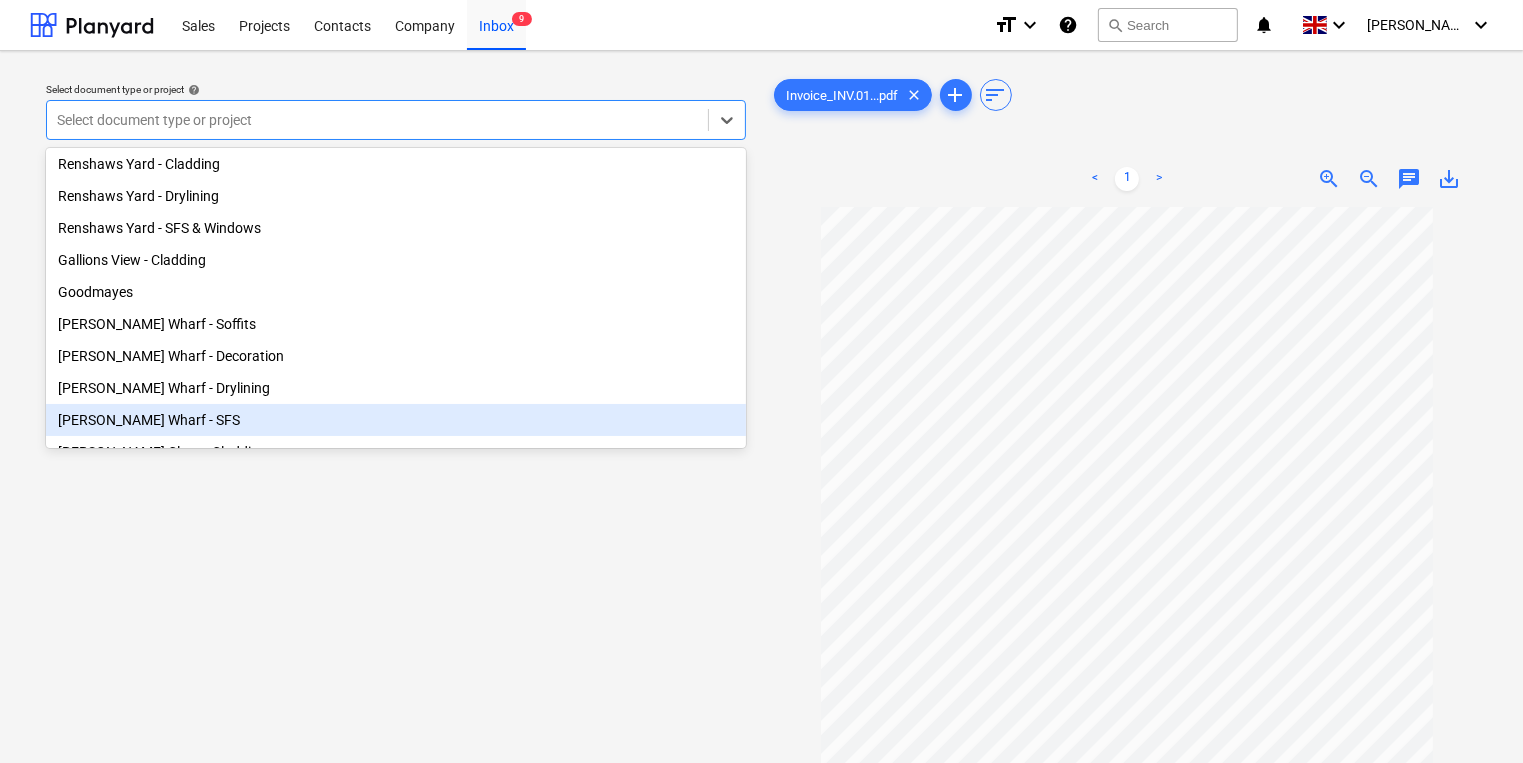 click on "[PERSON_NAME] Wharf - SFS" at bounding box center [396, 420] 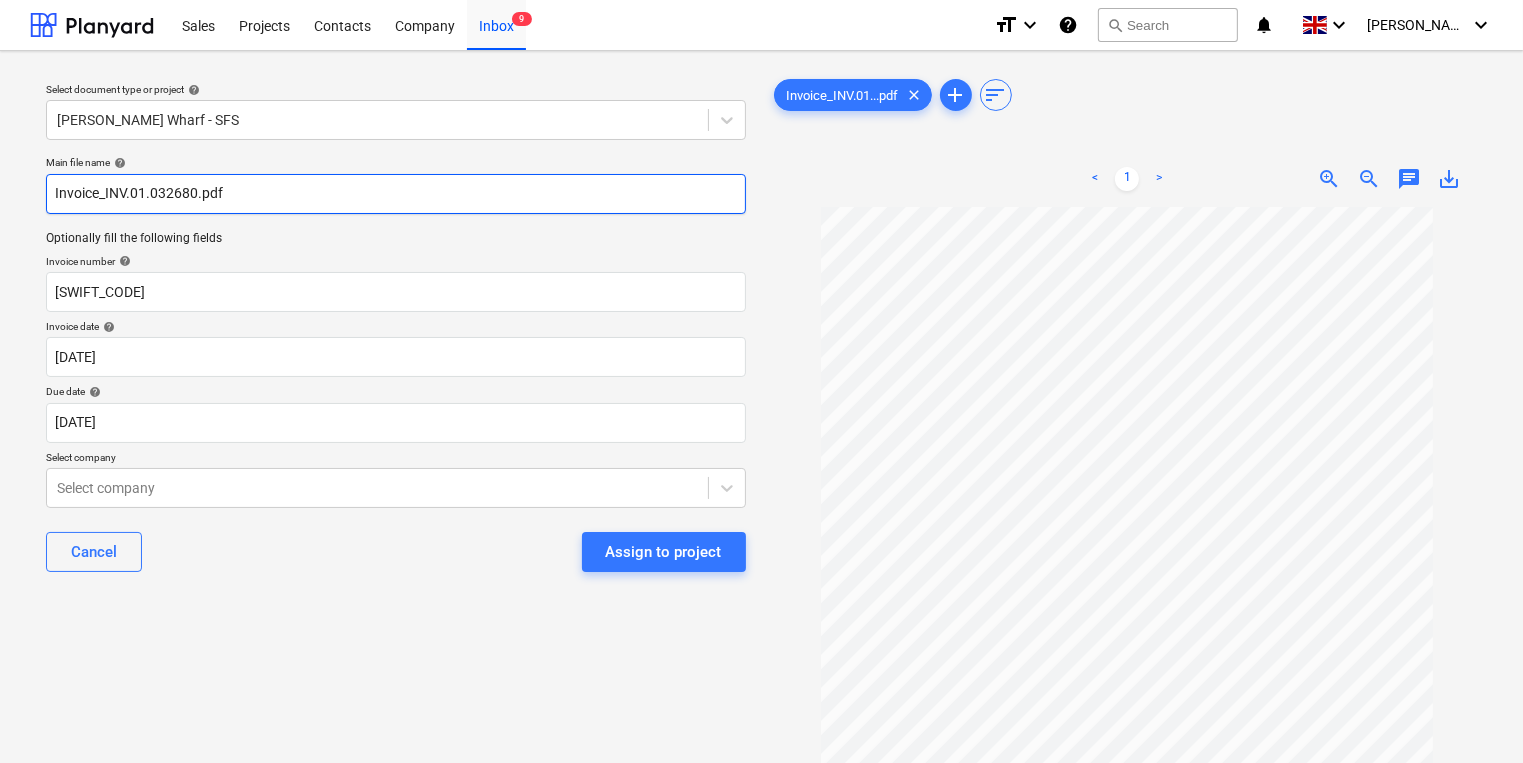 drag, startPoint x: 197, startPoint y: 189, endPoint x: 105, endPoint y: 194, distance: 92.13577 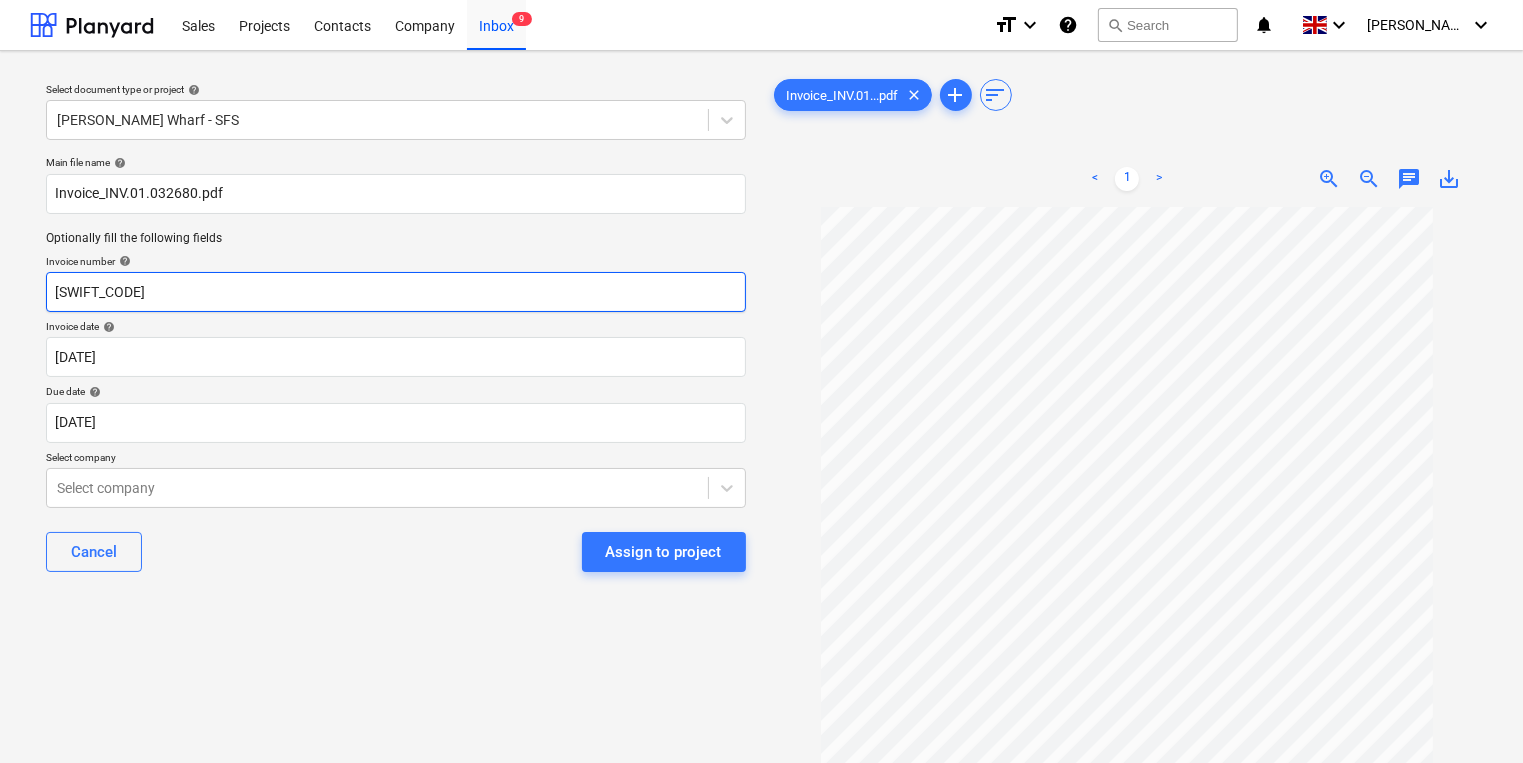 drag, startPoint x: 204, startPoint y: 295, endPoint x: 28, endPoint y: 287, distance: 176.18172 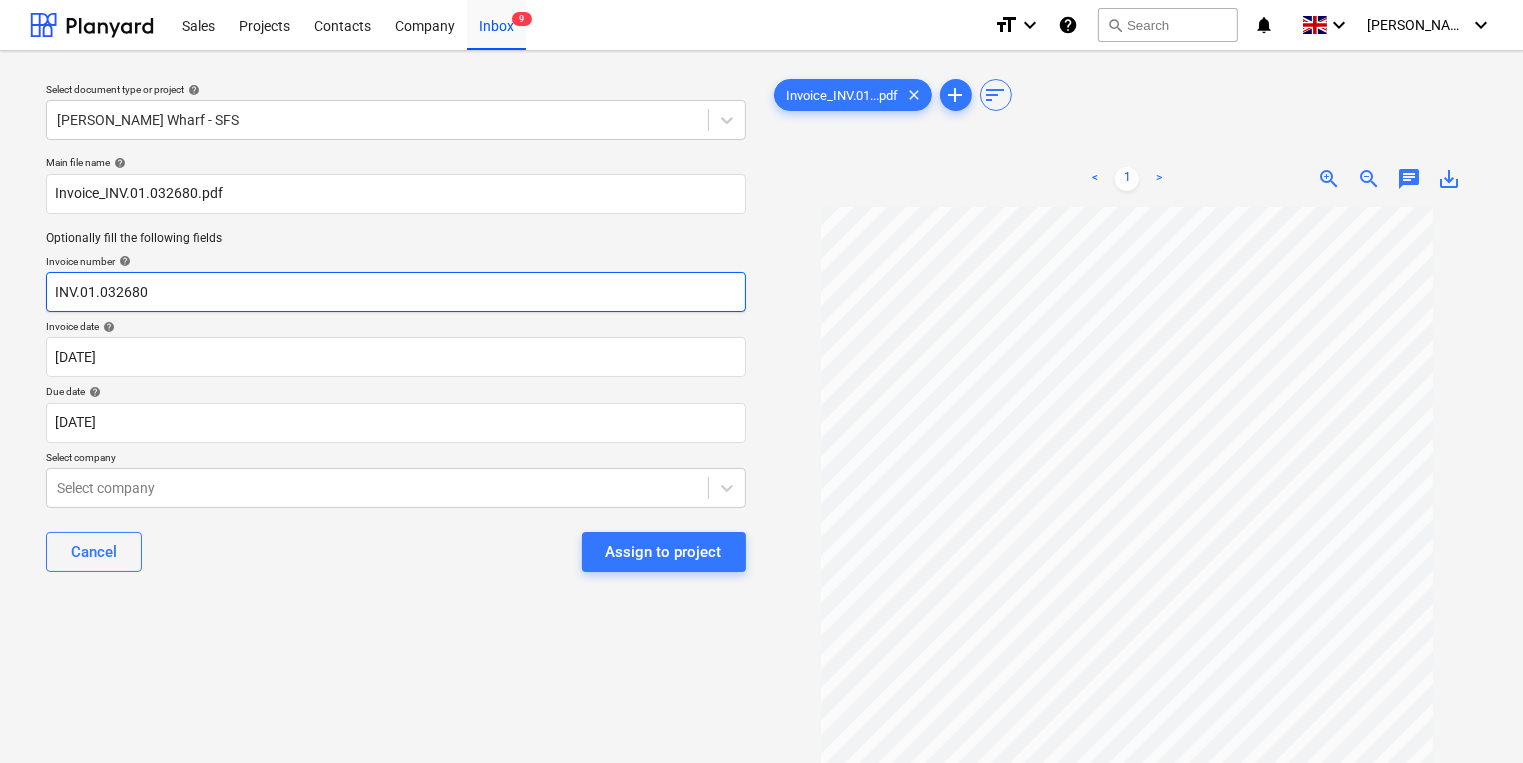 click on "INV.01.032680" at bounding box center [396, 292] 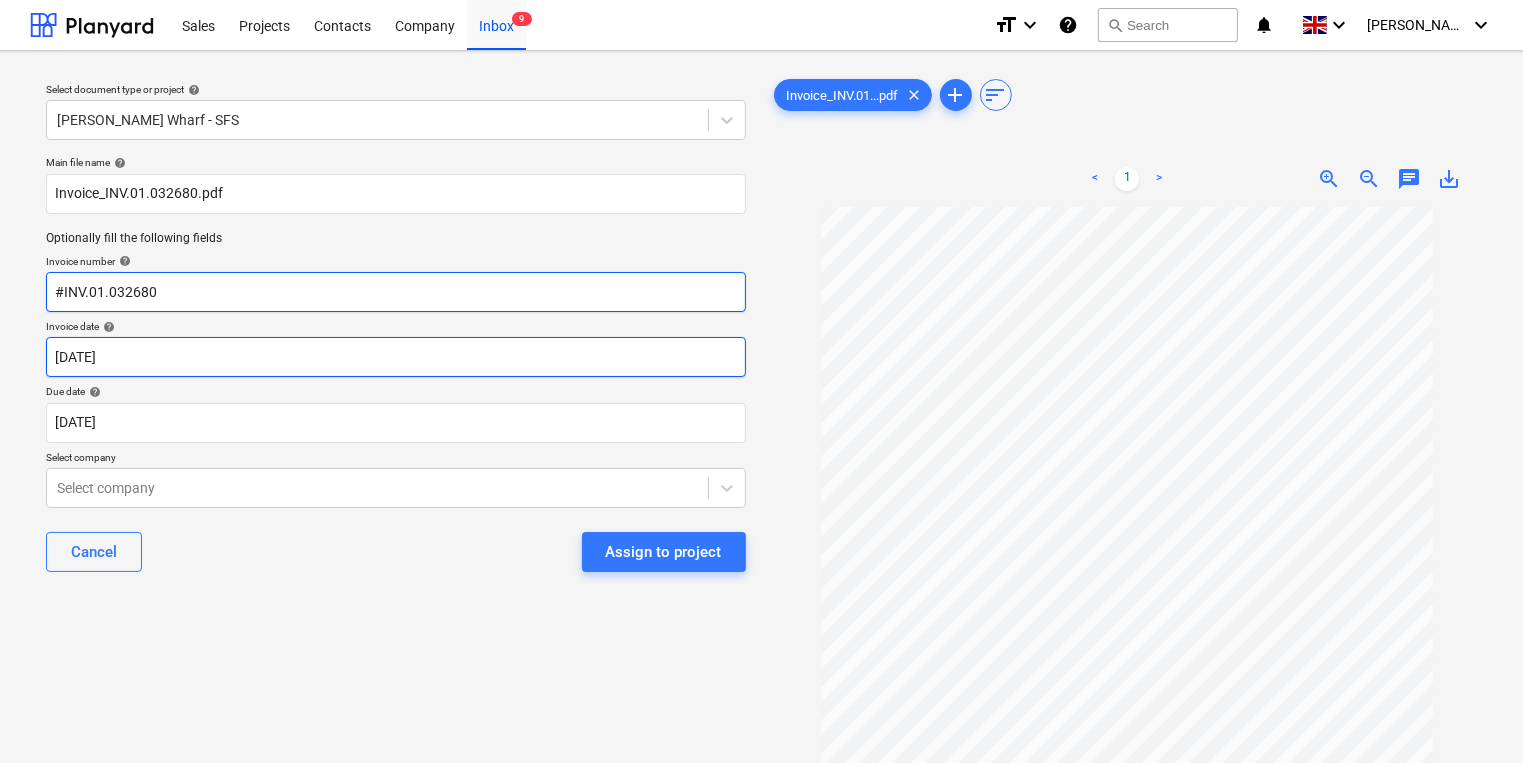 type on "#INV.01.032680" 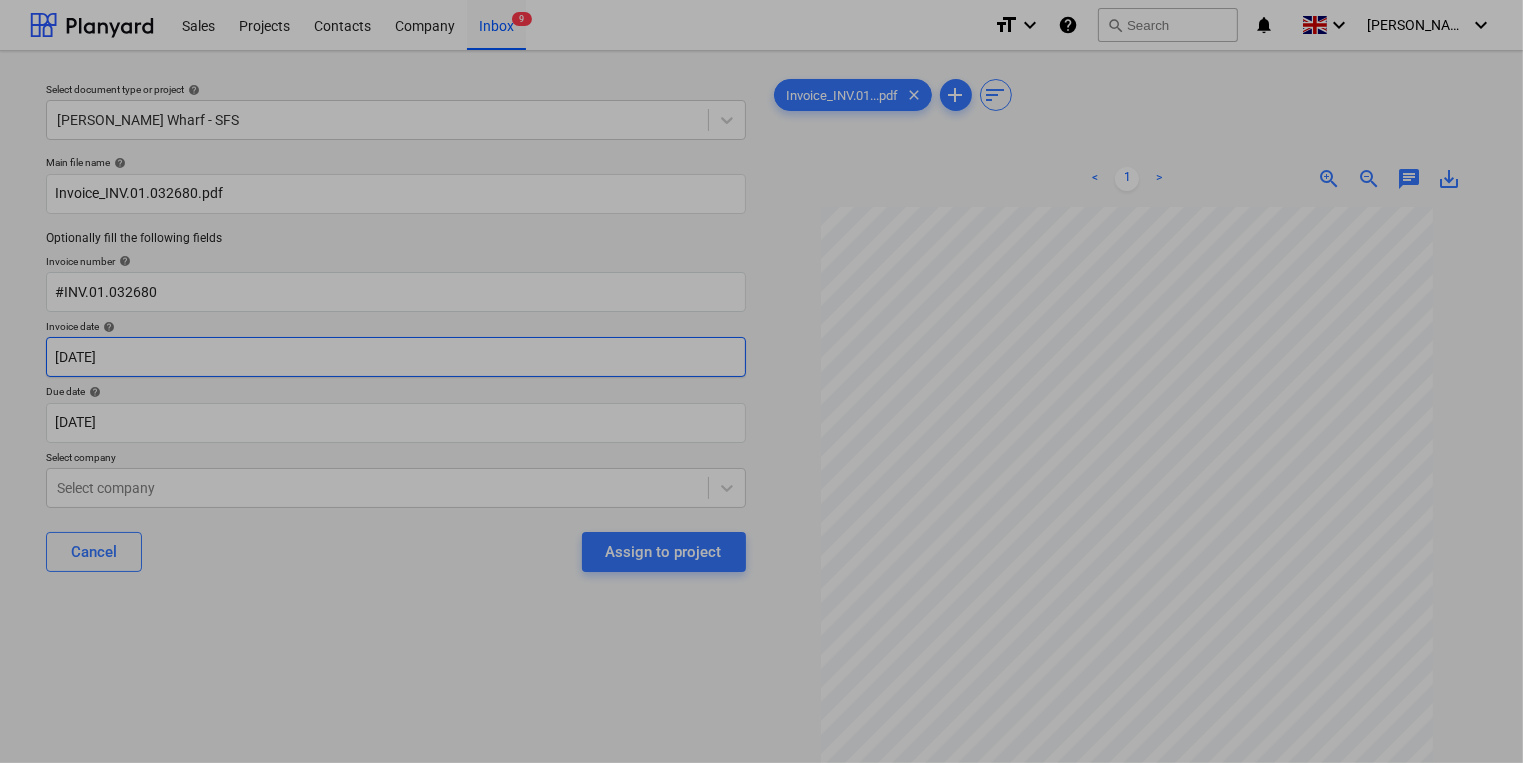 click on "Sales Projects Contacts Company Inbox 9 format_size keyboard_arrow_down help search Search notifications 0 keyboard_arrow_down [PERSON_NAME] keyboard_arrow_down Select document type or project help [PERSON_NAME] Wharf - SFS Main file name help Invoice_INV.01.032680.pdf Optionally fill the following fields Invoice number help #INV.01.032680 Invoice date help [DATE] [DATE] Press the down arrow key to interact with the calendar and
select a date. Press the question mark key to get the keyboard shortcuts for changing dates. Due date help [DATE] [DATE] Press the down arrow key to interact with the calendar and
select a date. Press the question mark key to get the keyboard shortcuts for changing dates. Select company Select company Cancel Assign to project Invoice_INV.01...pdf clear add sort < 1 > zoom_in zoom_out chat 0 save_alt
Su Mo Tu We Th Fr Sa Su Mo Tu We Th Fr Sa [DATE] 1 2 3 4 5 6 7 8 9 10 11 12 13 14 15 16 17 18 19 20 21 22 23 24 25 26 27 28 29 30 [DATE] 1 2" at bounding box center (761, 381) 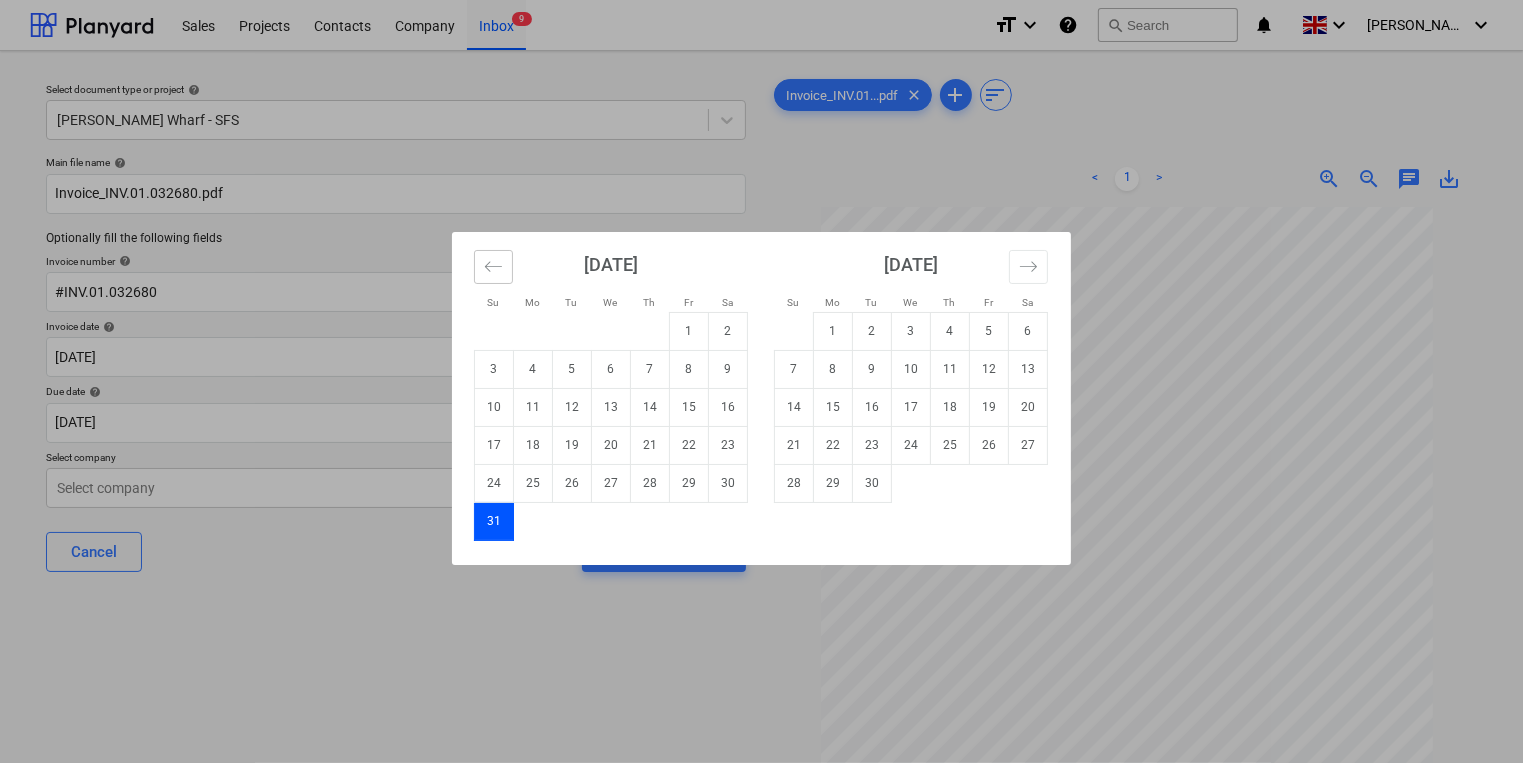 click at bounding box center (493, 267) 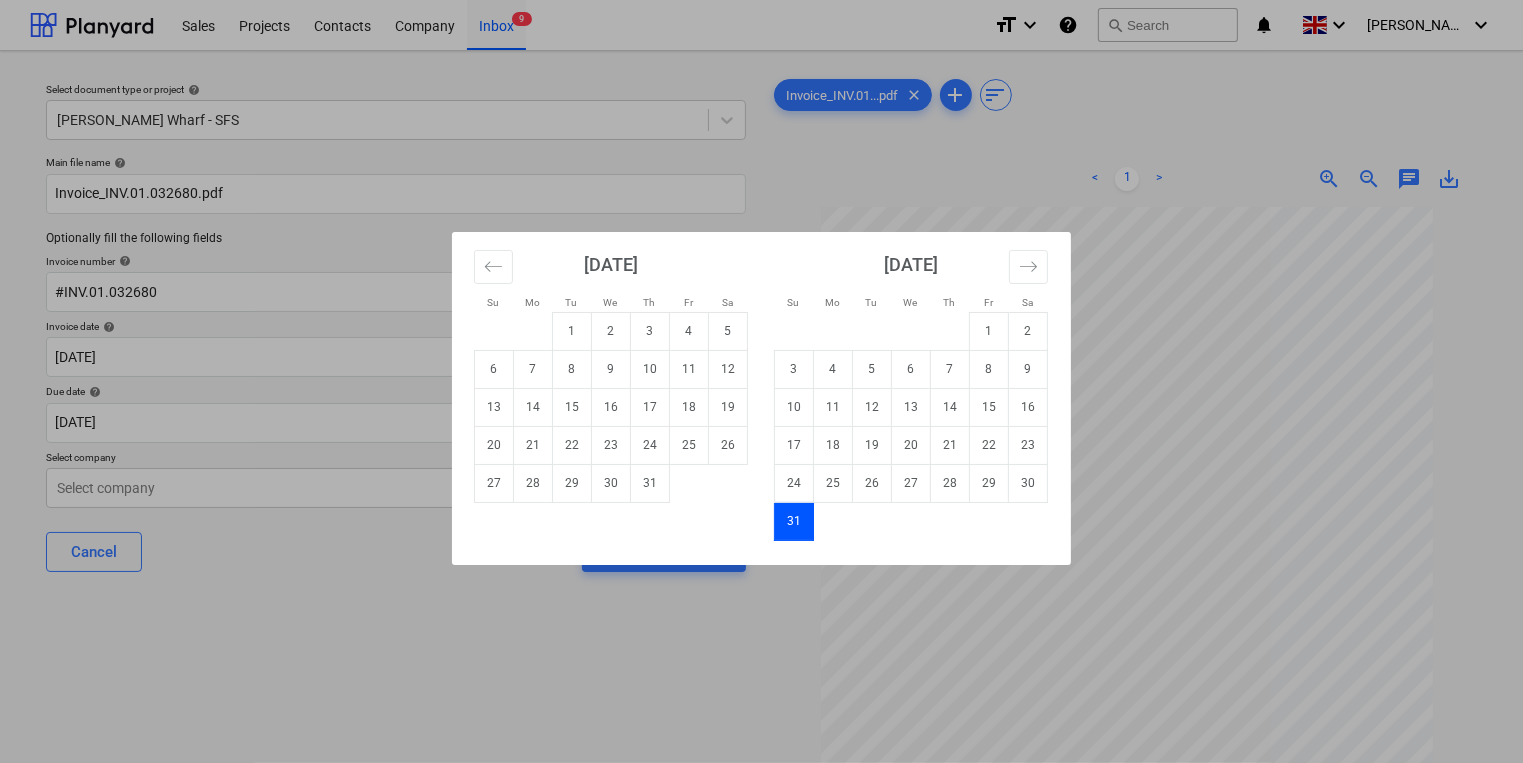 click on "17" at bounding box center [650, 407] 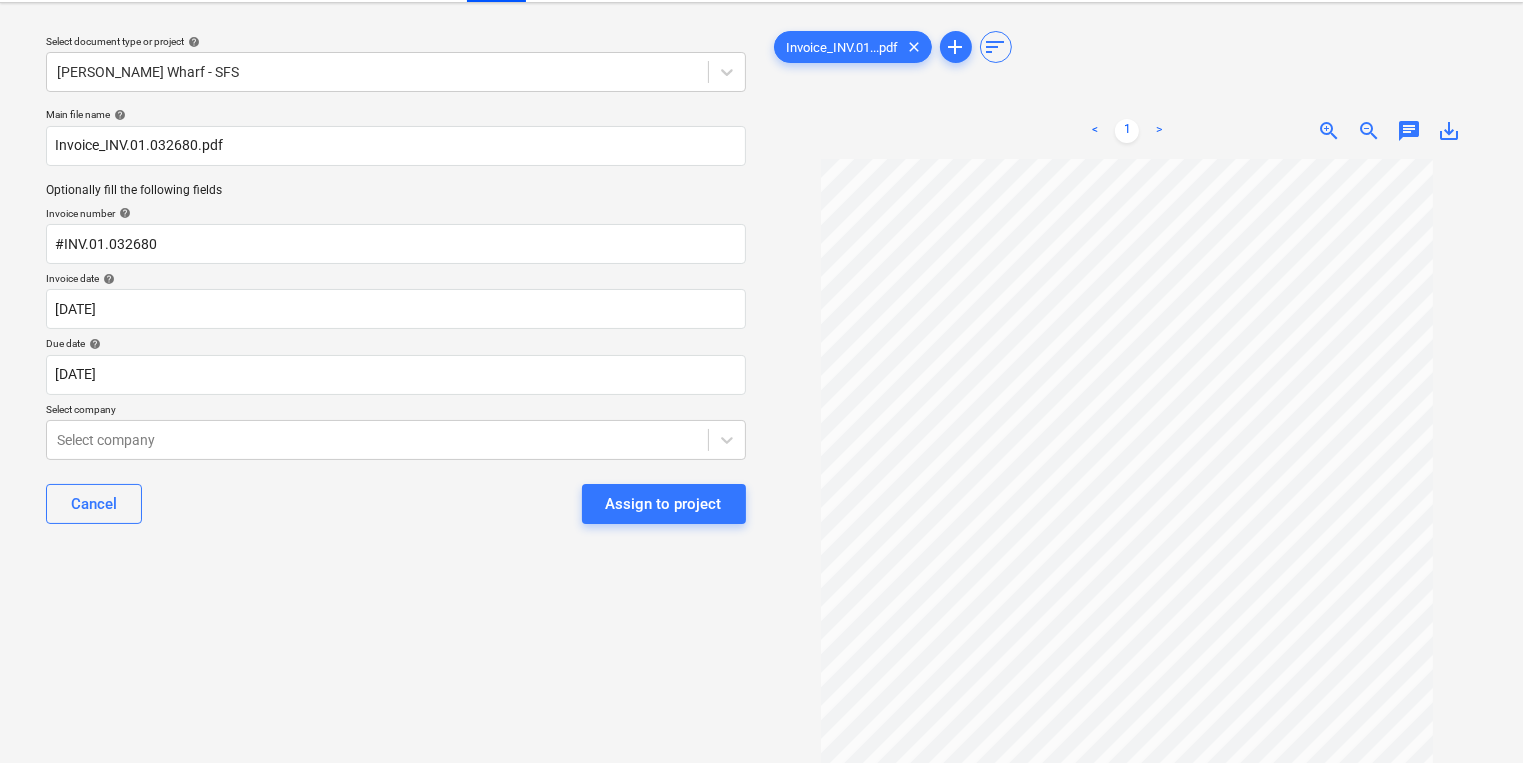 click on "Sales Projects Contacts Company Inbox 9 format_size keyboard_arrow_down help search Search notifications 0 keyboard_arrow_down [PERSON_NAME] keyboard_arrow_down Select document type or project help [PERSON_NAME] Wharf - SFS Main file name help Invoice_INV.01.032680.pdf Optionally fill the following fields Invoice number help #INV.01.032680 Invoice date help [DATE] 17.07.2025 Press the down arrow key to interact with the calendar and
select a date. Press the question mark key to get the keyboard shortcuts for changing dates. Due date help [DATE] [DATE] Press the down arrow key to interact with the calendar and
select a date. Press the question mark key to get the keyboard shortcuts for changing dates. Select company Select company Cancel Assign to project Invoice_INV.01...pdf clear add sort < 1 > zoom_in zoom_out chat 0 save_alt" at bounding box center [761, 333] 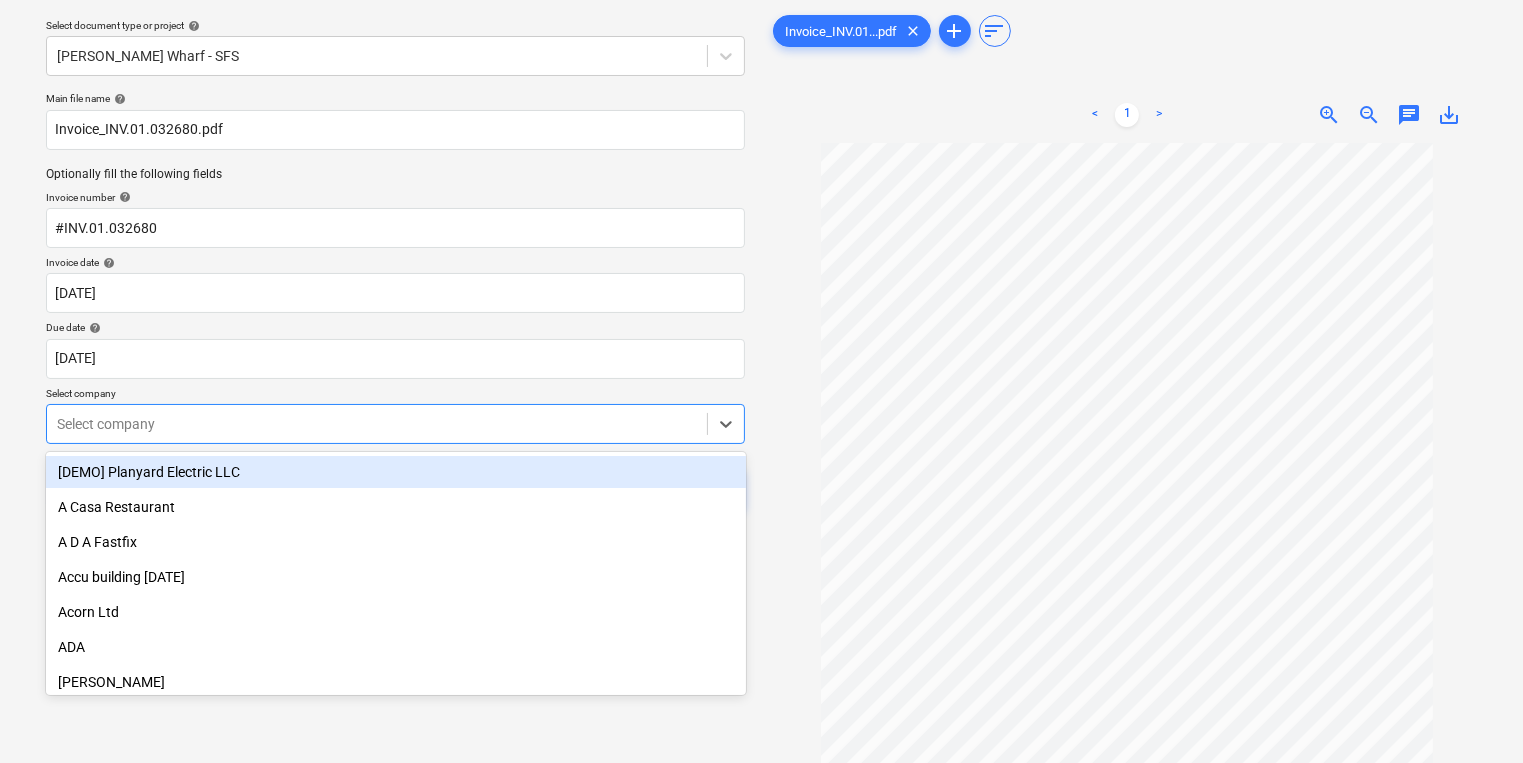 scroll, scrollTop: 64, scrollLeft: 0, axis: vertical 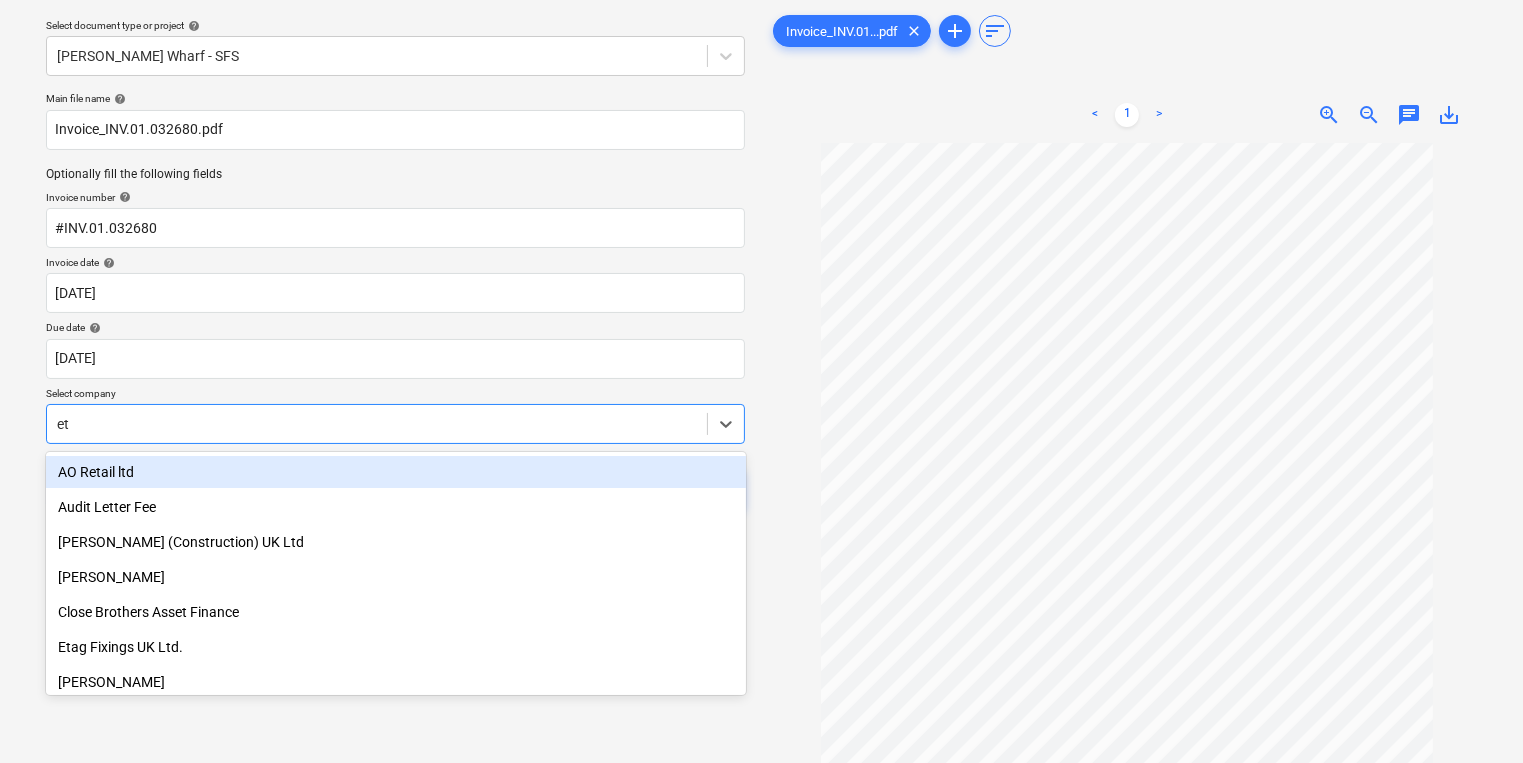 type on "eta" 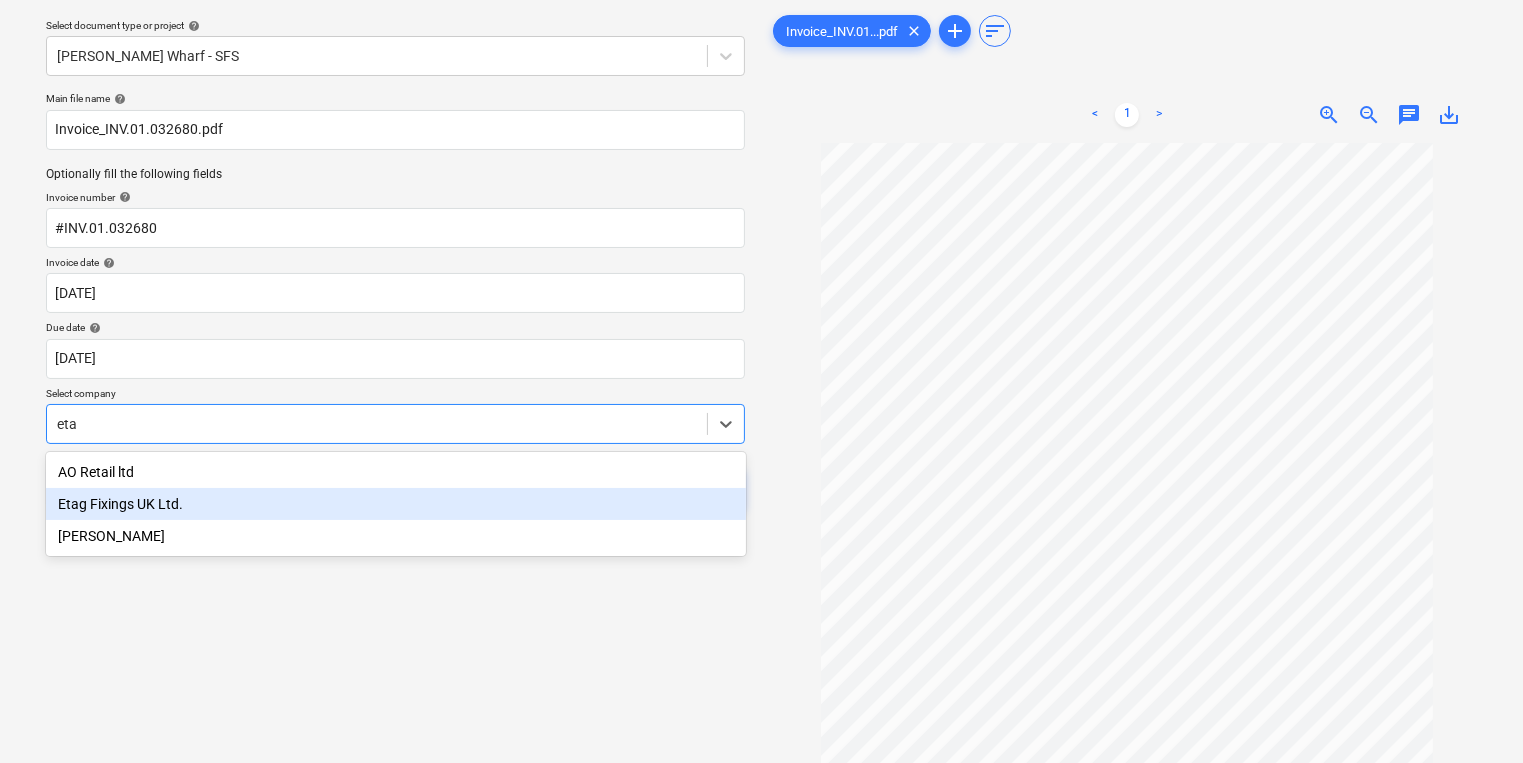 click on "Etag Fixings UK Ltd." at bounding box center (396, 504) 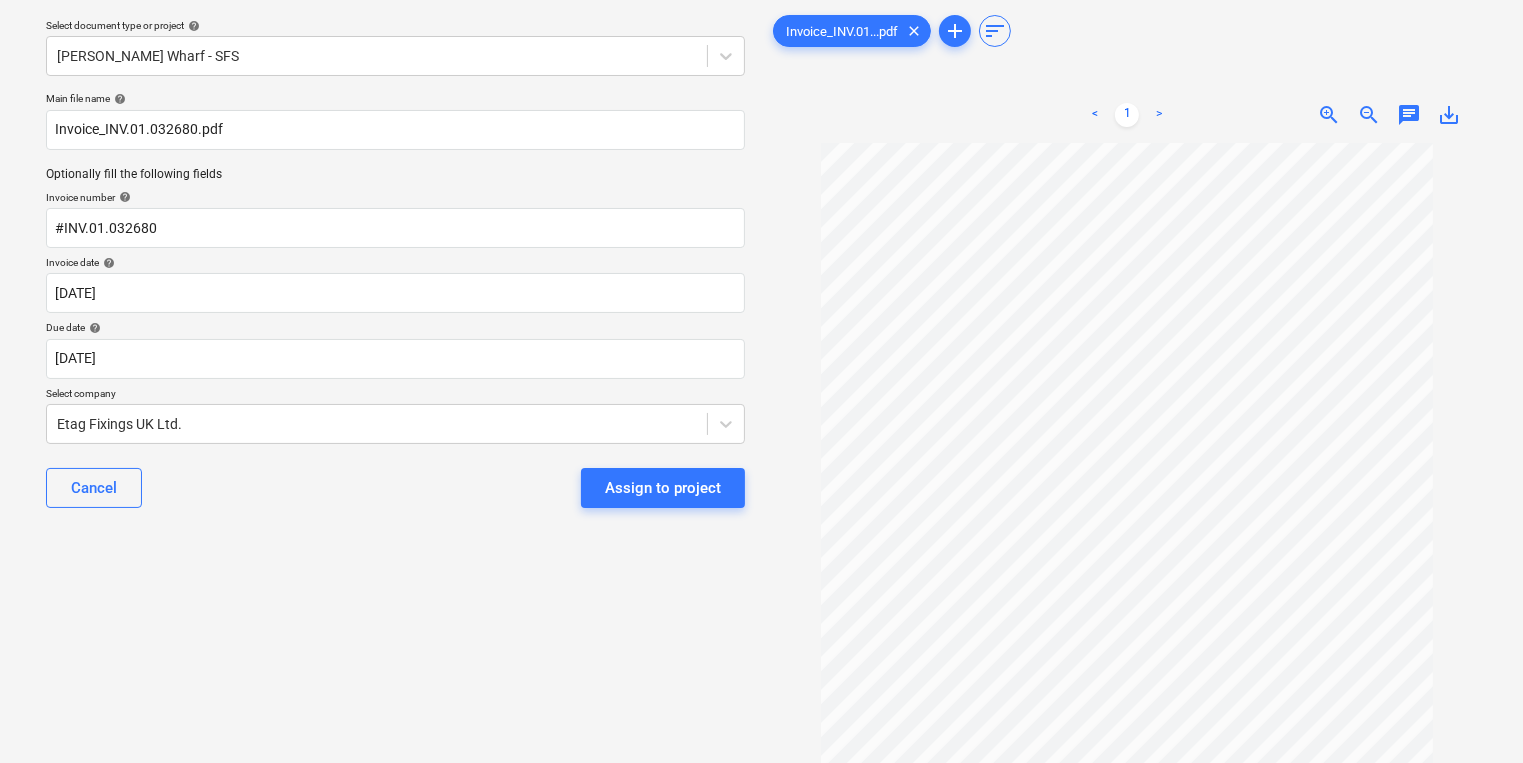 drag, startPoint x: 620, startPoint y: 476, endPoint x: 592, endPoint y: 648, distance: 174.26416 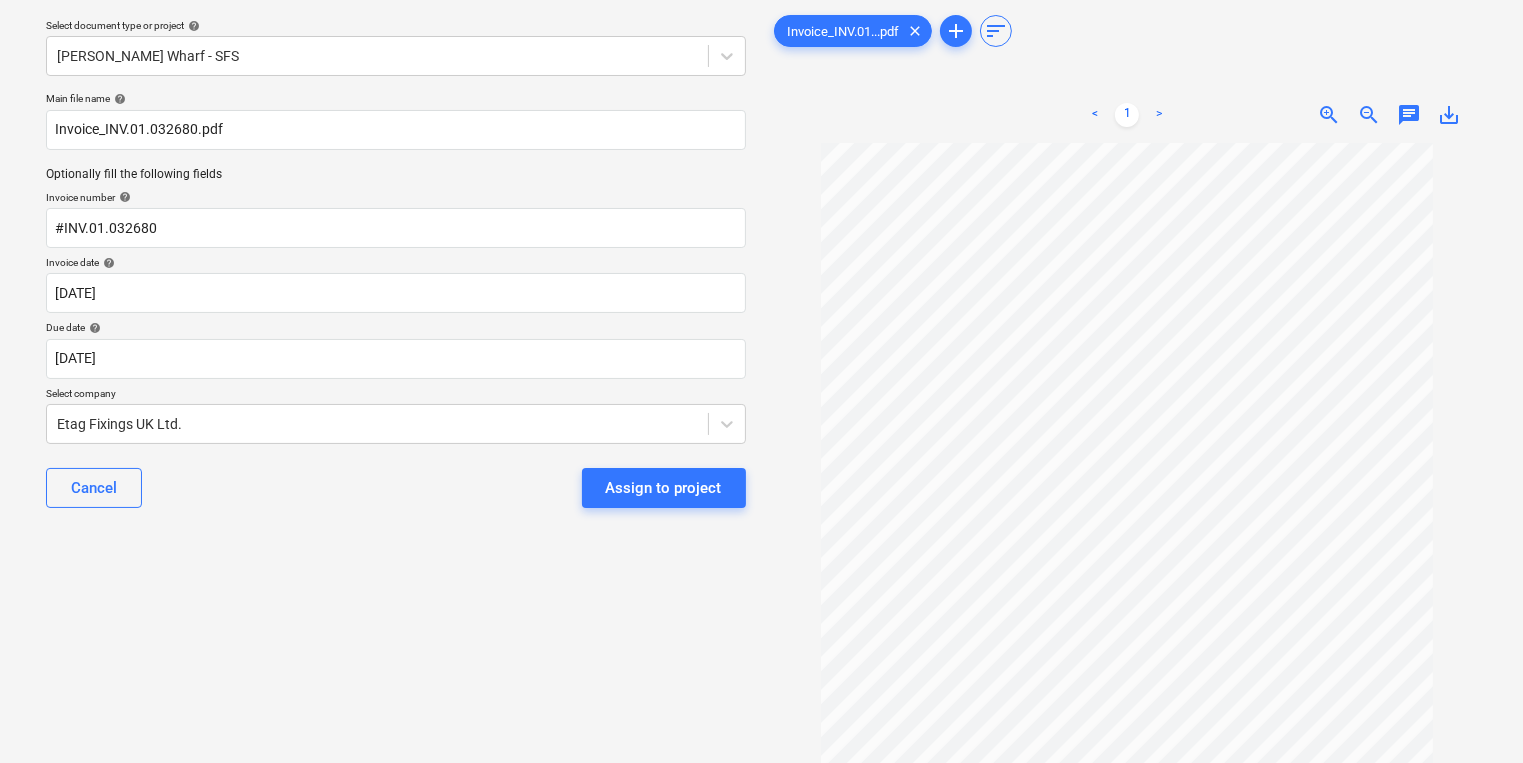 scroll, scrollTop: 0, scrollLeft: 0, axis: both 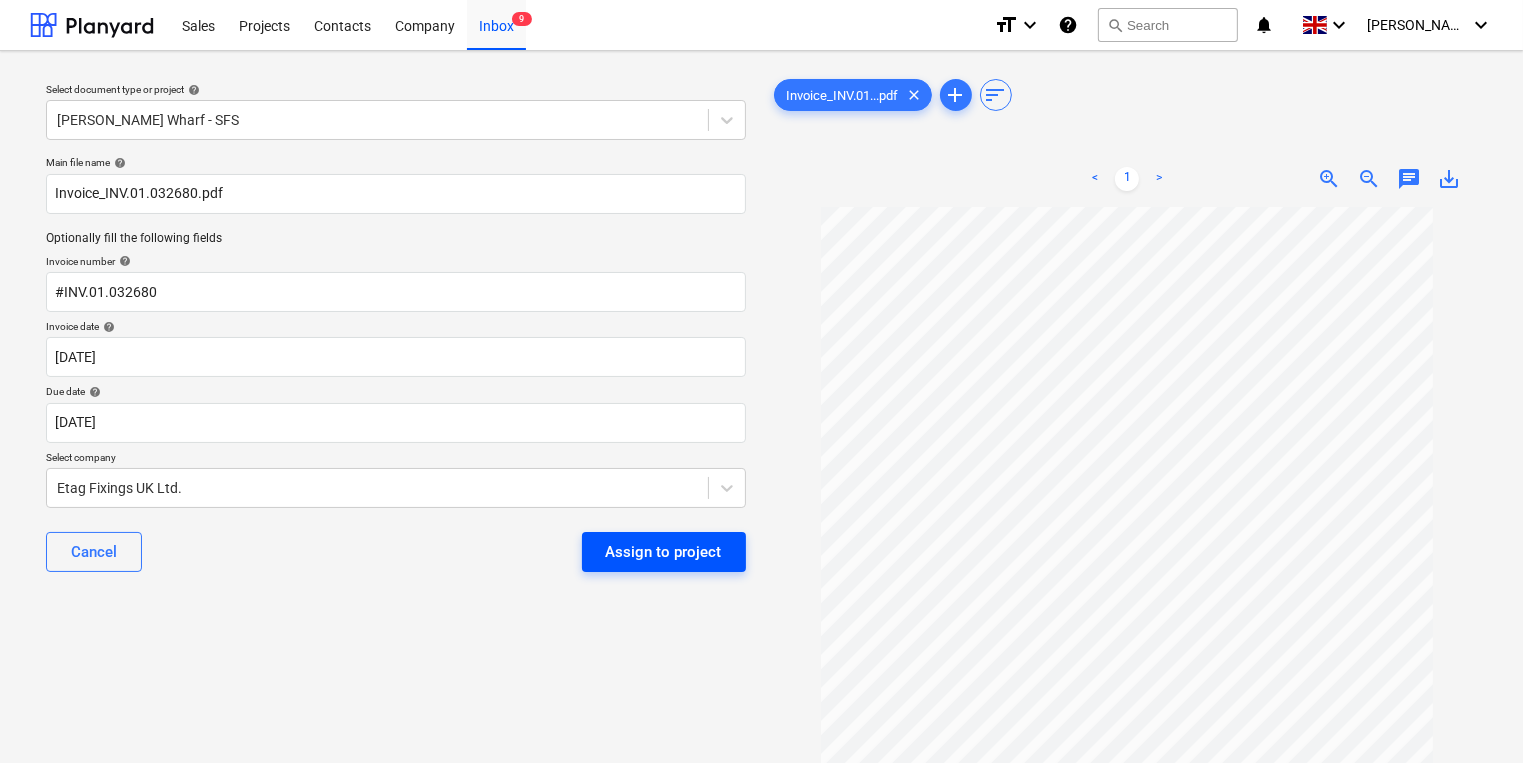 click on "Assign to project" at bounding box center [664, 552] 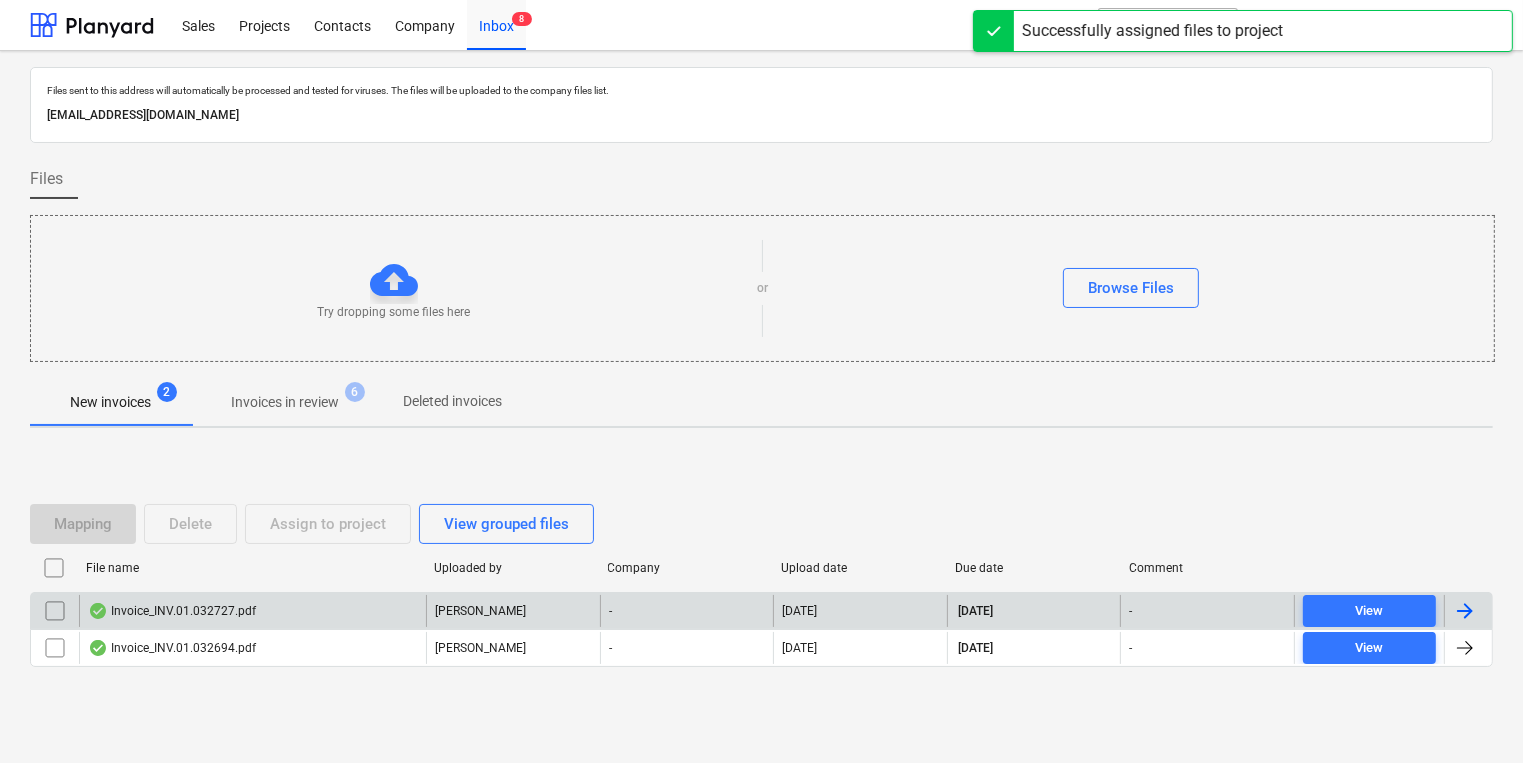 click on "Invoice_INV.01.032727.pdf" at bounding box center (252, 611) 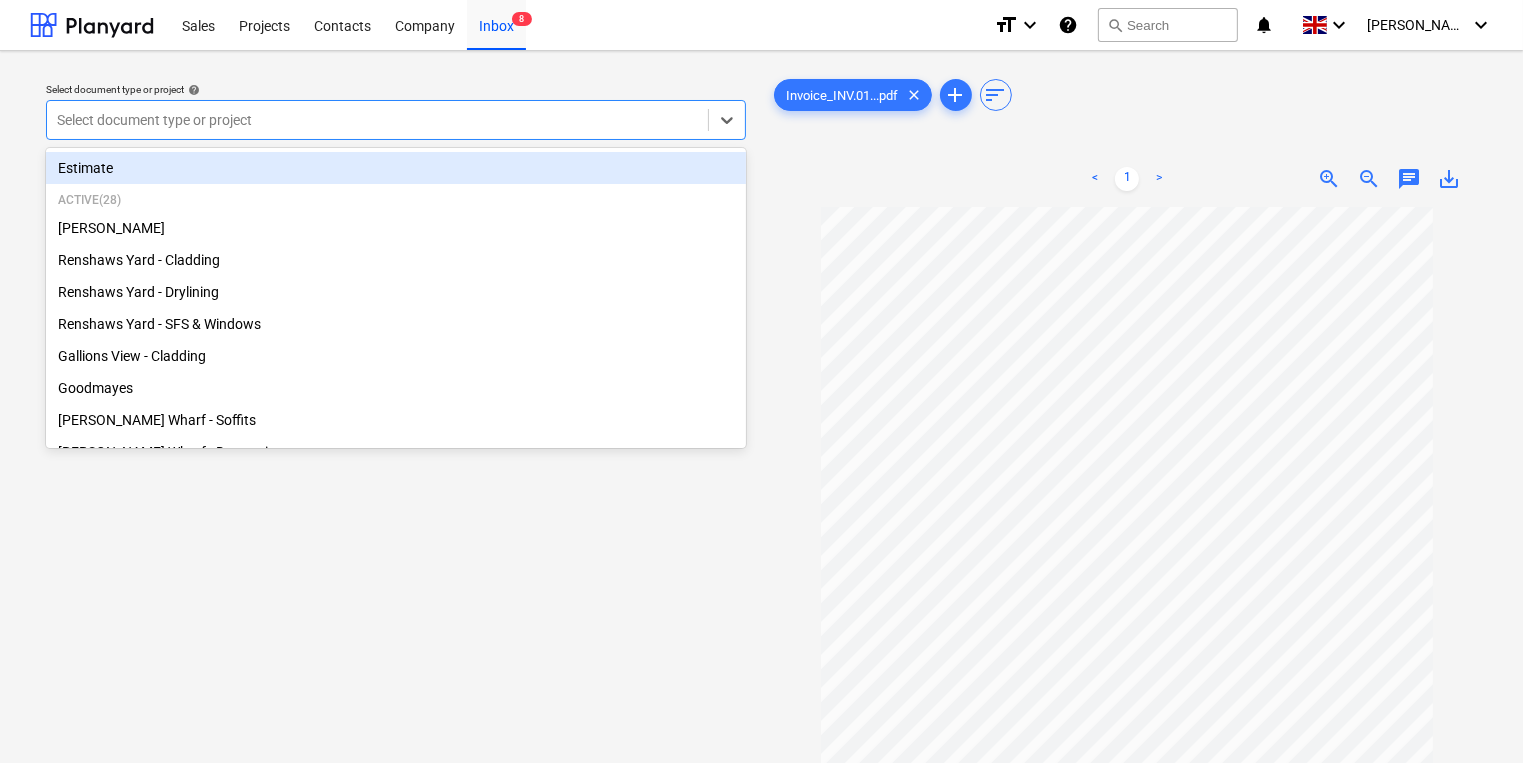 click at bounding box center [377, 120] 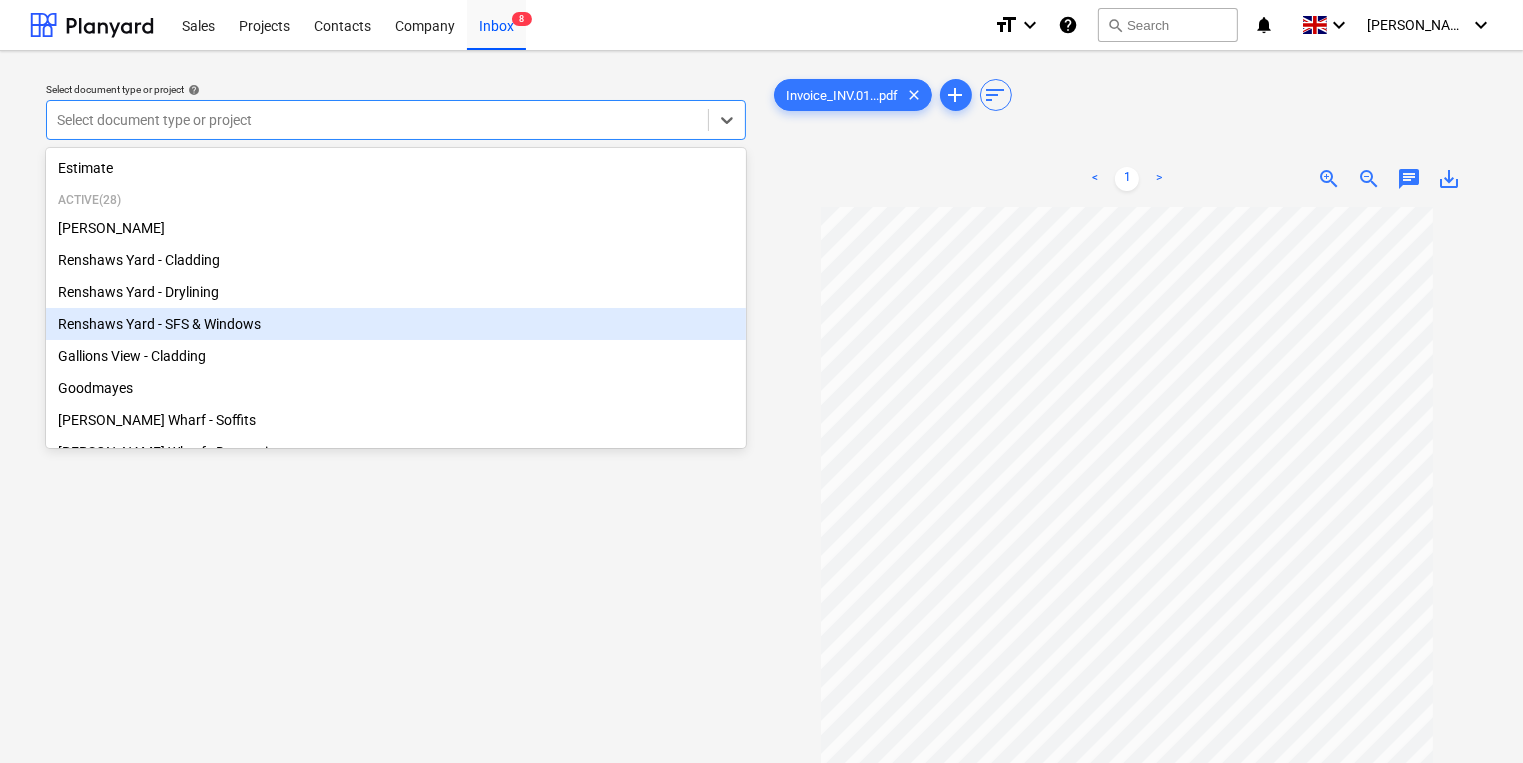 scroll, scrollTop: 400, scrollLeft: 0, axis: vertical 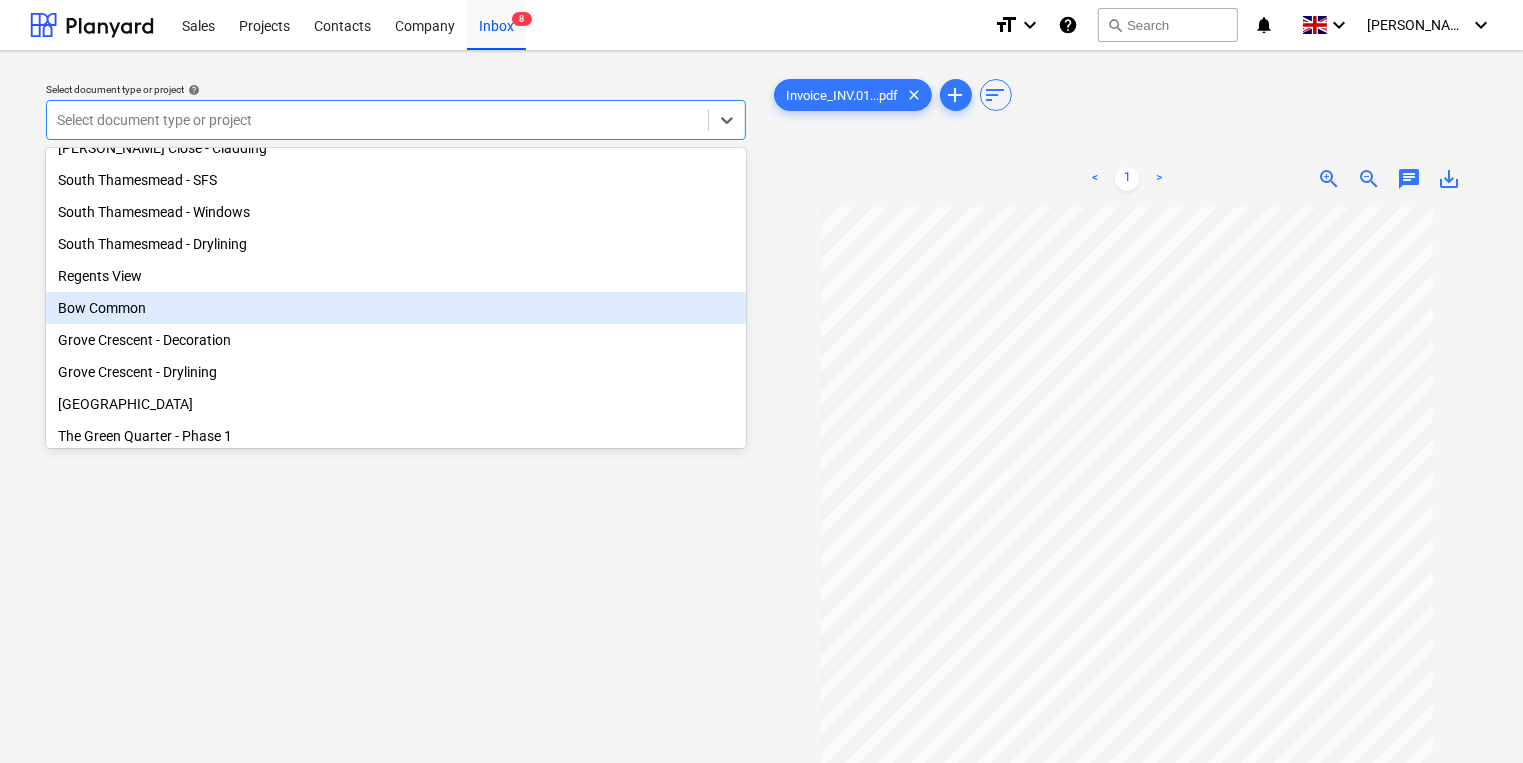 click on "Bow Common" at bounding box center (396, 308) 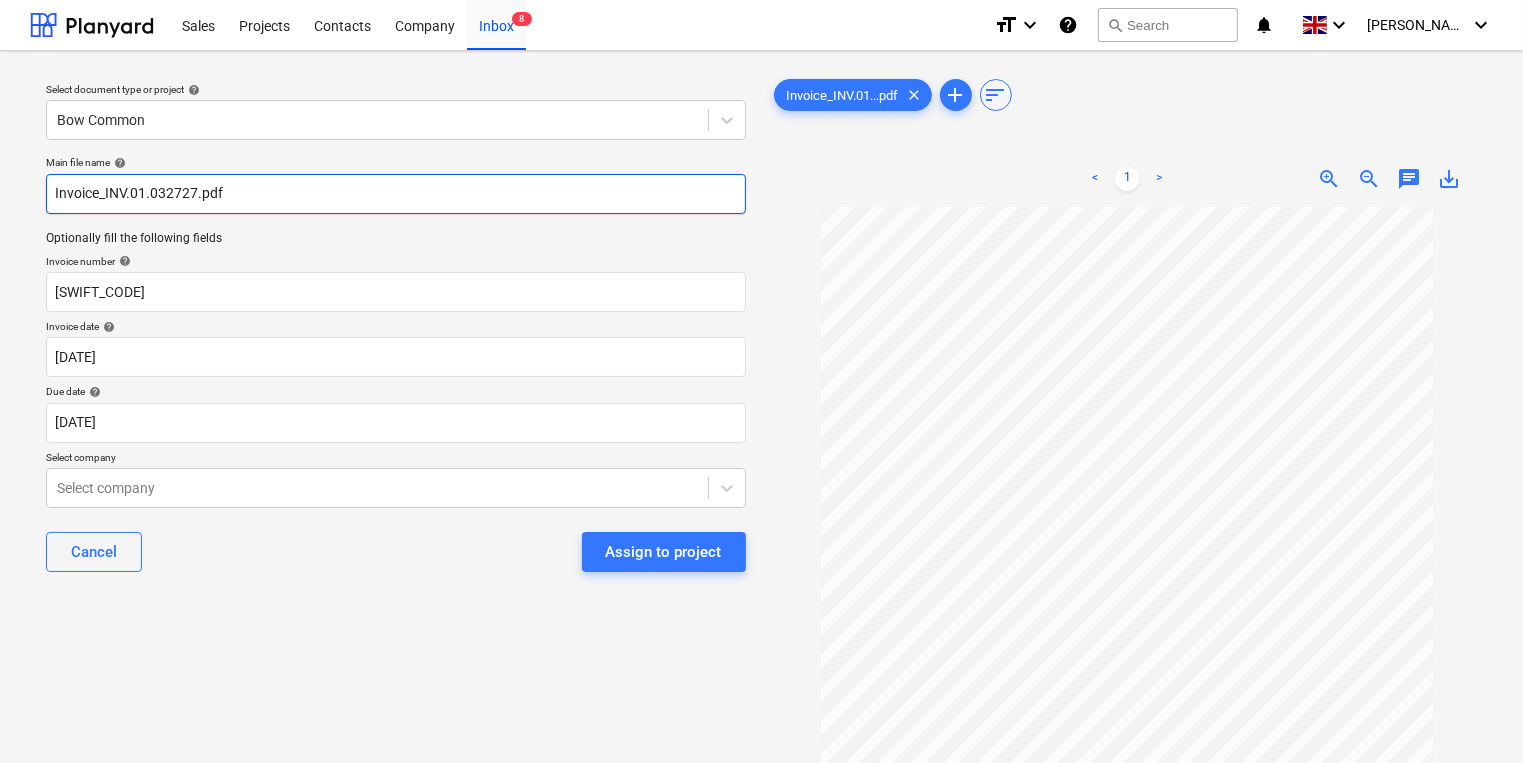 drag, startPoint x: 196, startPoint y: 193, endPoint x: 106, endPoint y: 198, distance: 90.13878 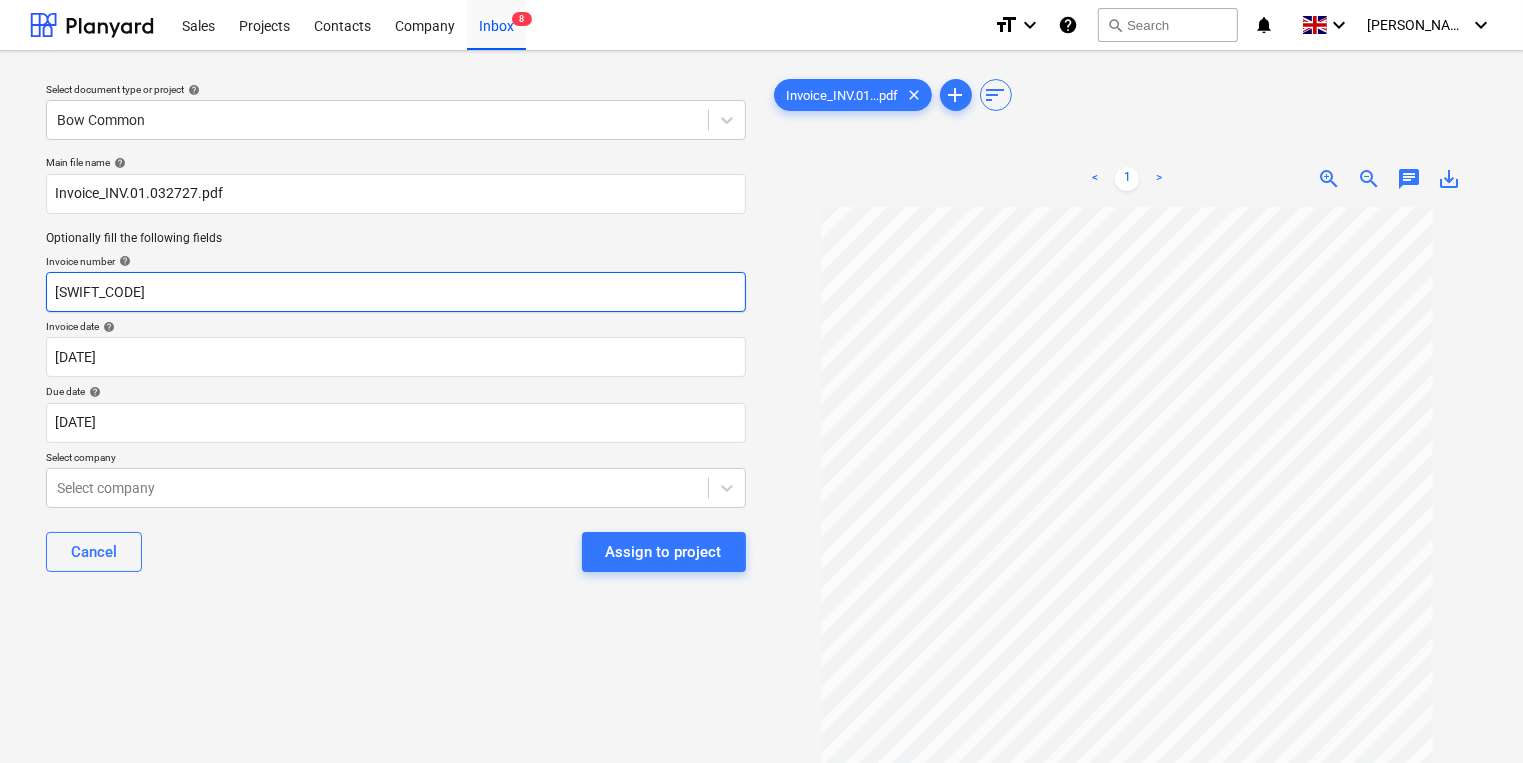 drag, startPoint x: 188, startPoint y: 295, endPoint x: 45, endPoint y: 291, distance: 143.05594 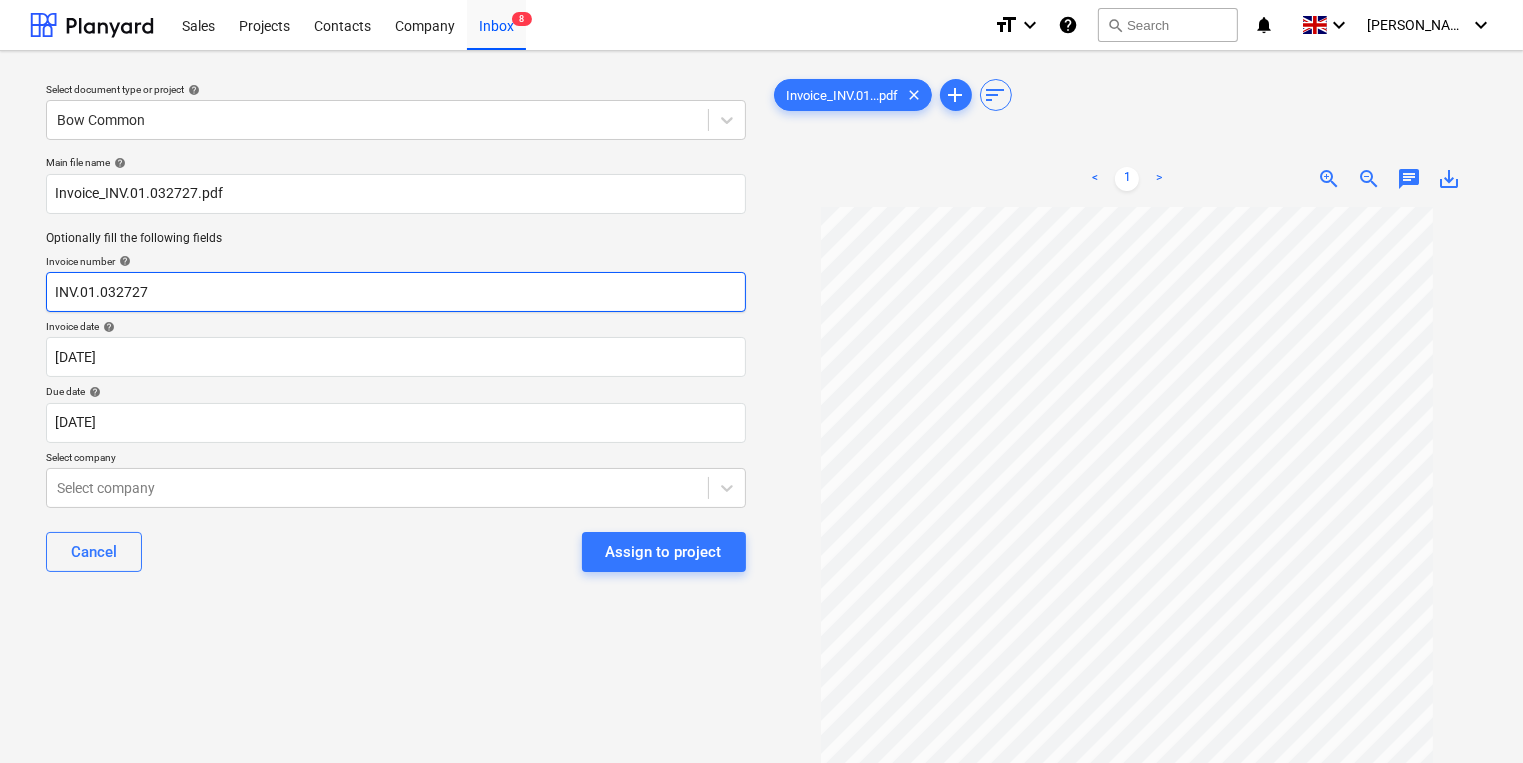 click on "INV.01.032727" at bounding box center [396, 292] 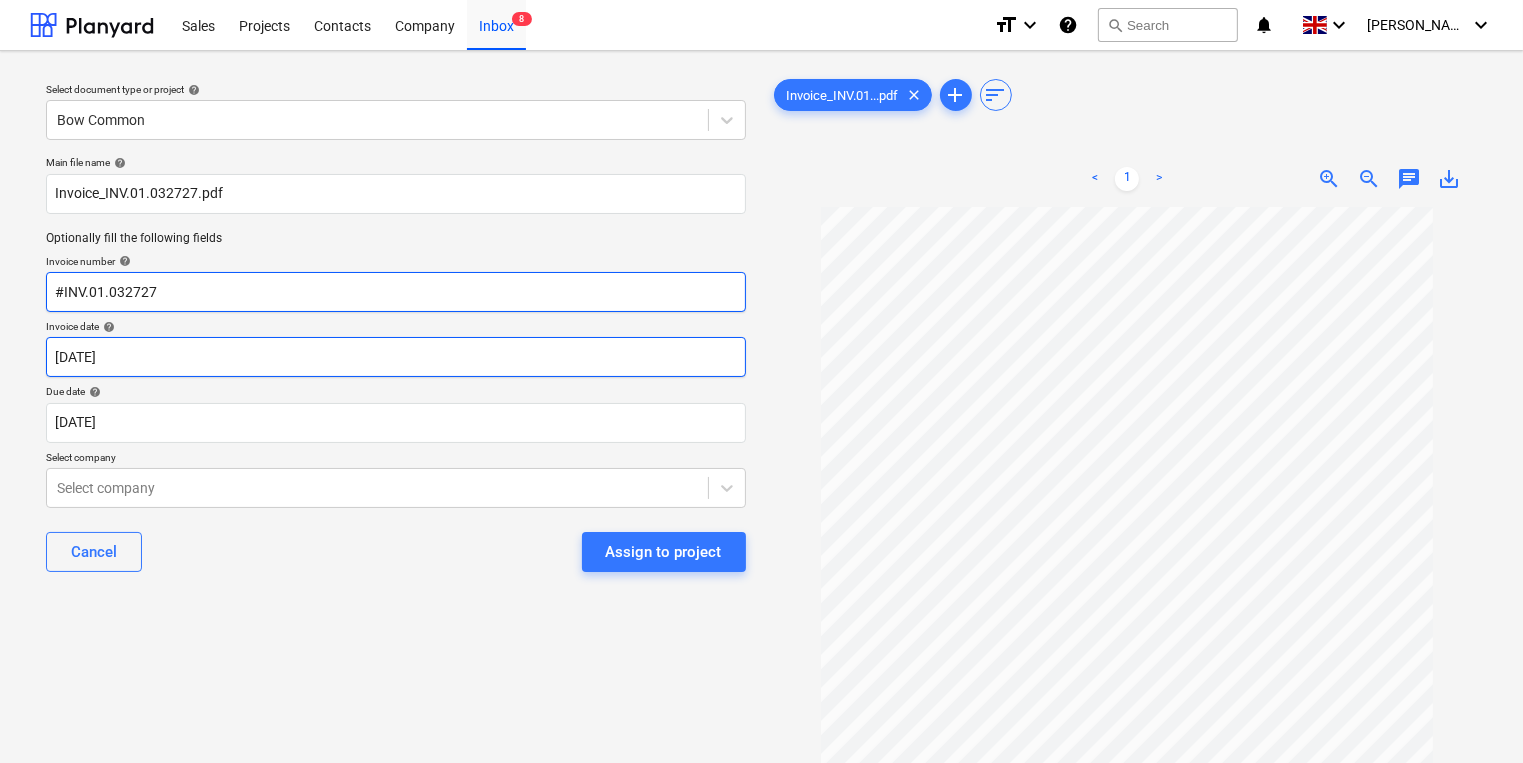 type on "#INV.01.032727" 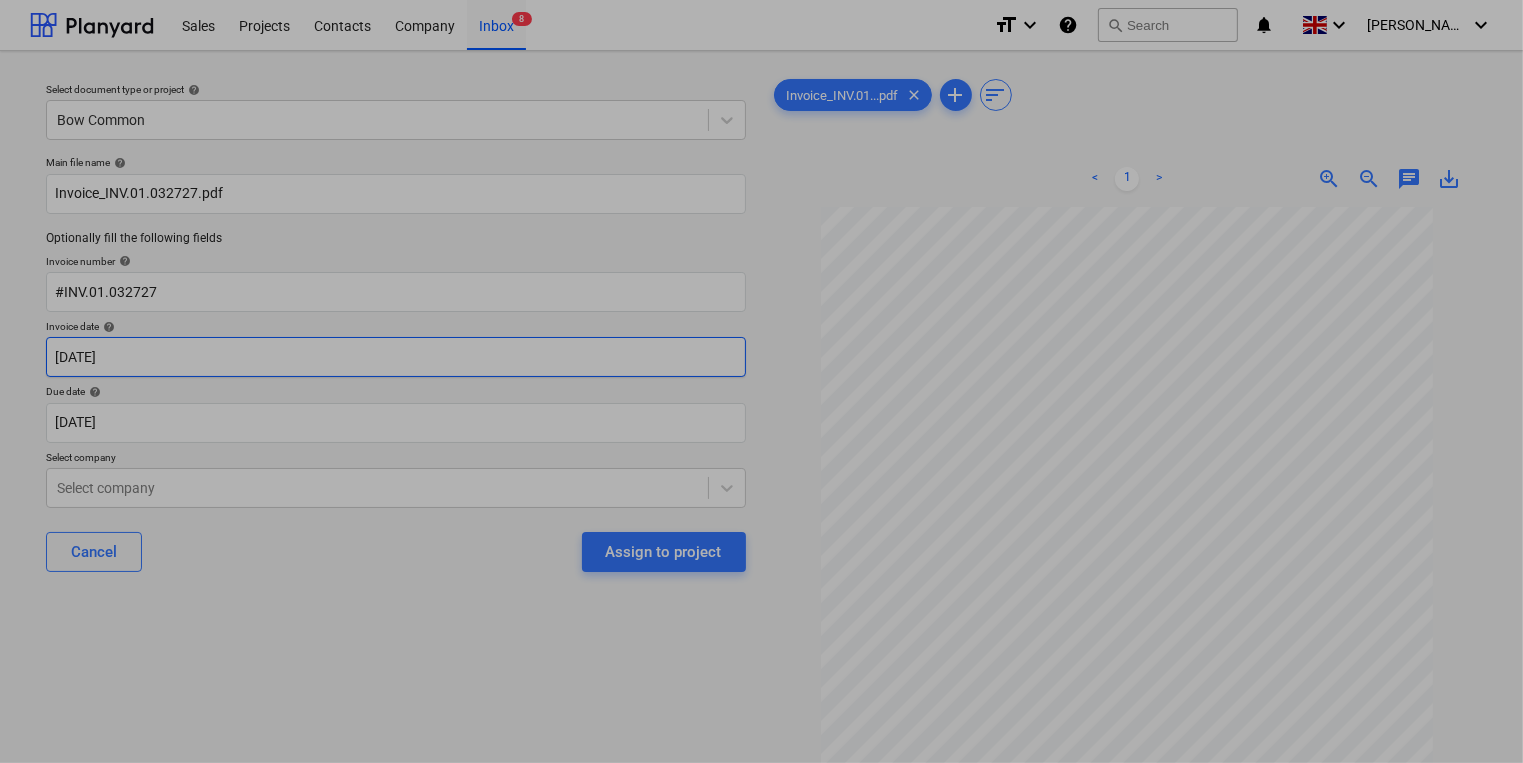 click on "Sales Projects Contacts Company Inbox 8 format_size keyboard_arrow_down help search Search notifications 0 keyboard_arrow_down [PERSON_NAME] keyboard_arrow_down Select document type or project help Bow Common Main file name help Invoice_INV.01.032727.pdf Optionally fill the following fields Invoice number help #INV.01.032727 Invoice date help [DATE] [DATE] Press the down arrow key to interact with the calendar and
select a date. Press the question mark key to get the keyboard shortcuts for changing dates. Due date help [DATE] [DATE] Press the down arrow key to interact with the calendar and
select a date. Press the question mark key to get the keyboard shortcuts for changing dates. Select company Select company Cancel Assign to project Invoice_INV.01...pdf clear add sort < 1 > zoom_in zoom_out chat 0 save_alt
Su Mo Tu We Th Fr Sa Su Mo Tu We Th Fr Sa [DATE] 1 2 3 4 5 6 7 8 9 10 11 12 13 14 15 16 17 18 19 20 21 22 23 24 25 26 27 28 29 30 [DATE] 1 2 3 4 5 6 7 8 9" at bounding box center [761, 381] 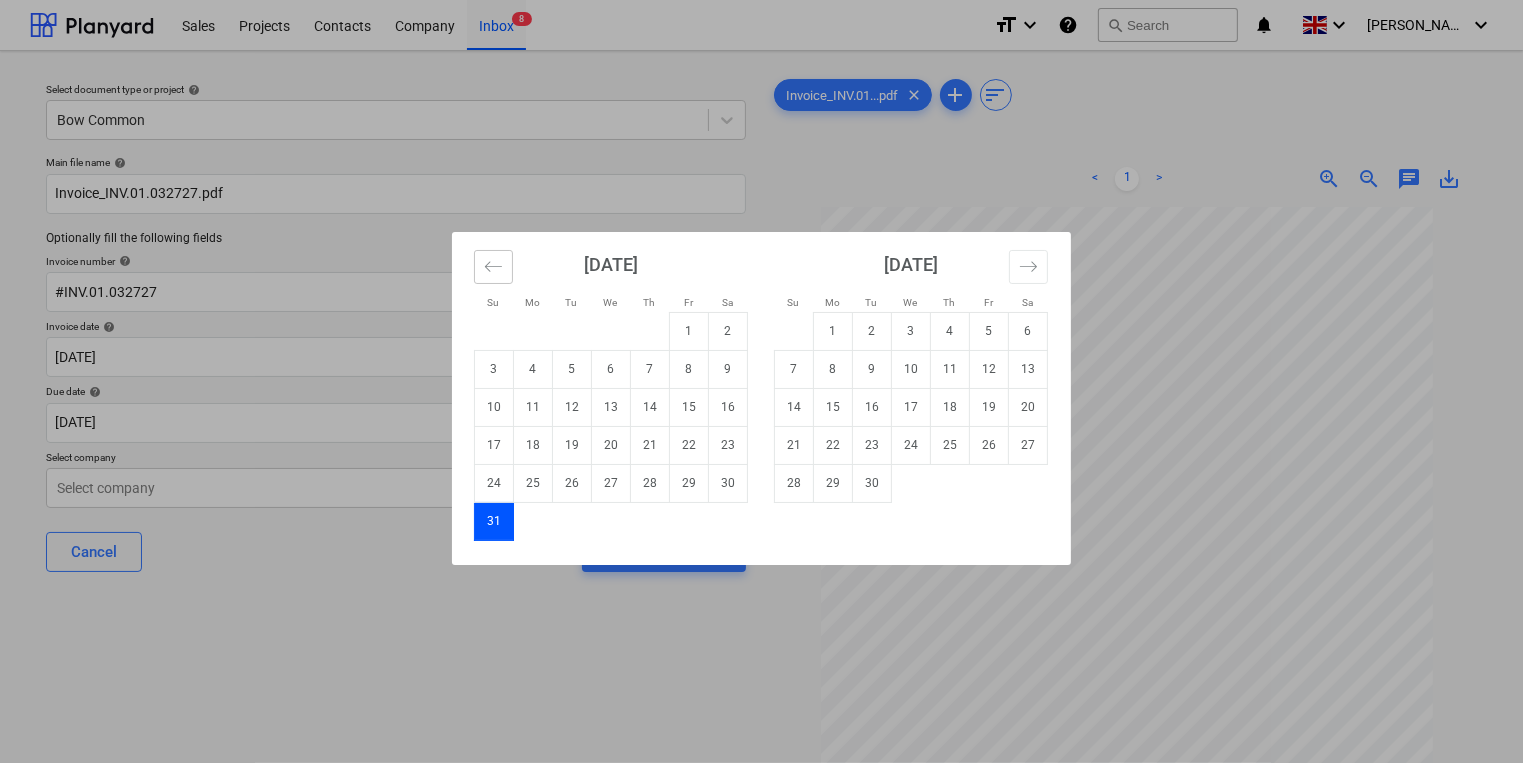 click at bounding box center (493, 267) 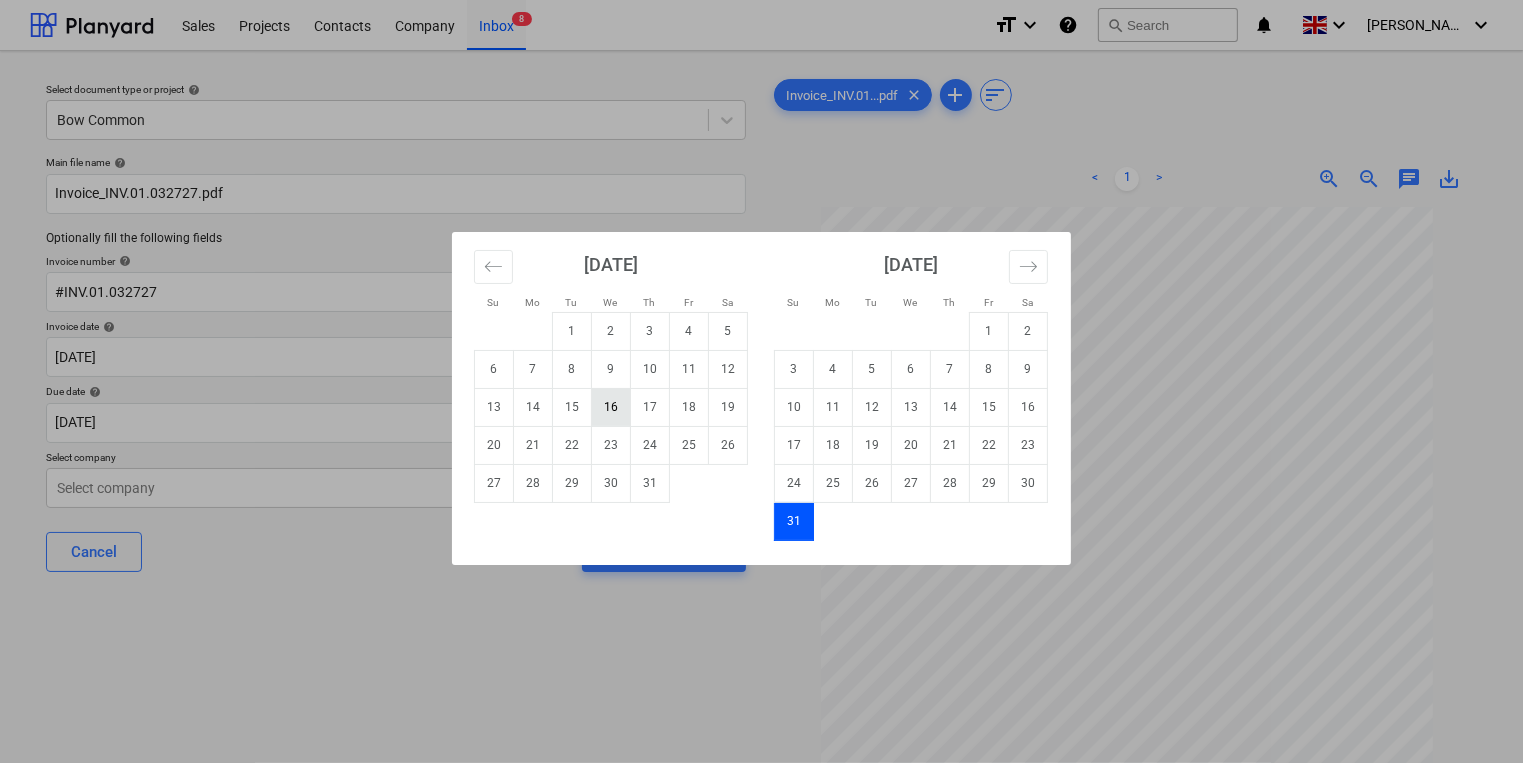 click on "16" at bounding box center [611, 407] 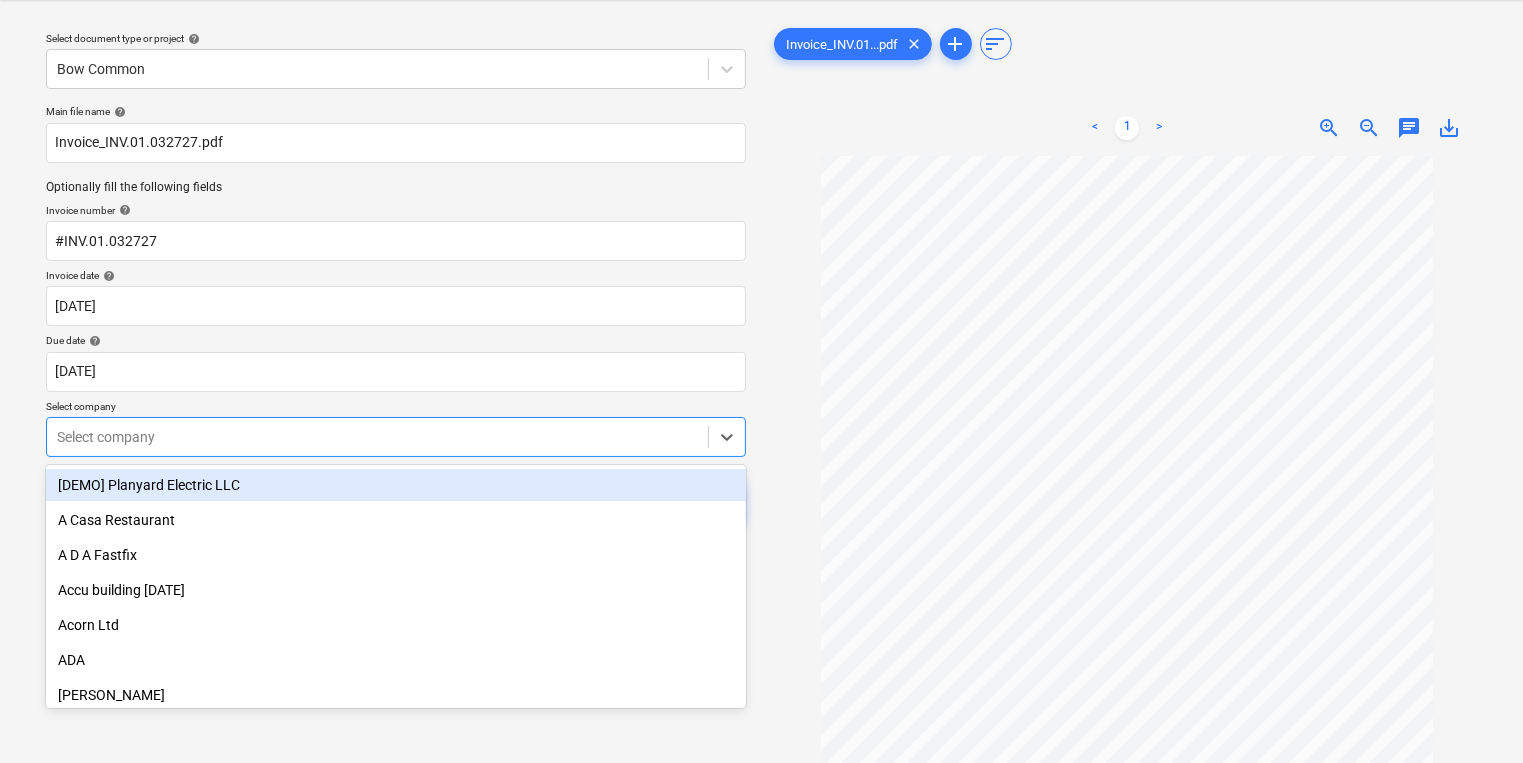 click on "Sales Projects Contacts Company Inbox 8 format_size keyboard_arrow_down help search Search notifications 0 keyboard_arrow_down [PERSON_NAME] keyboard_arrow_down Select document type or project help Bow Common Main file name help Invoice_INV.01.032727.pdf Optionally fill the following fields Invoice number help #INV.01.032727 Invoice date help [DATE] 16.07.2025 Press the down arrow key to interact with the calendar and
select a date. Press the question mark key to get the keyboard shortcuts for changing dates. Due date help [DATE] [DATE] Press the down arrow key to interact with the calendar and
select a date. Press the question mark key to get the keyboard shortcuts for changing dates. Select company option [DEMO] Planyard Electric LLC   focused, 1 of 422. 422 results available. Use Up and Down to choose options, press Enter to select the currently focused option, press Escape to exit the menu, press Tab to select the option and exit the menu. Select company Cancel Assign to project clear" at bounding box center [761, 330] 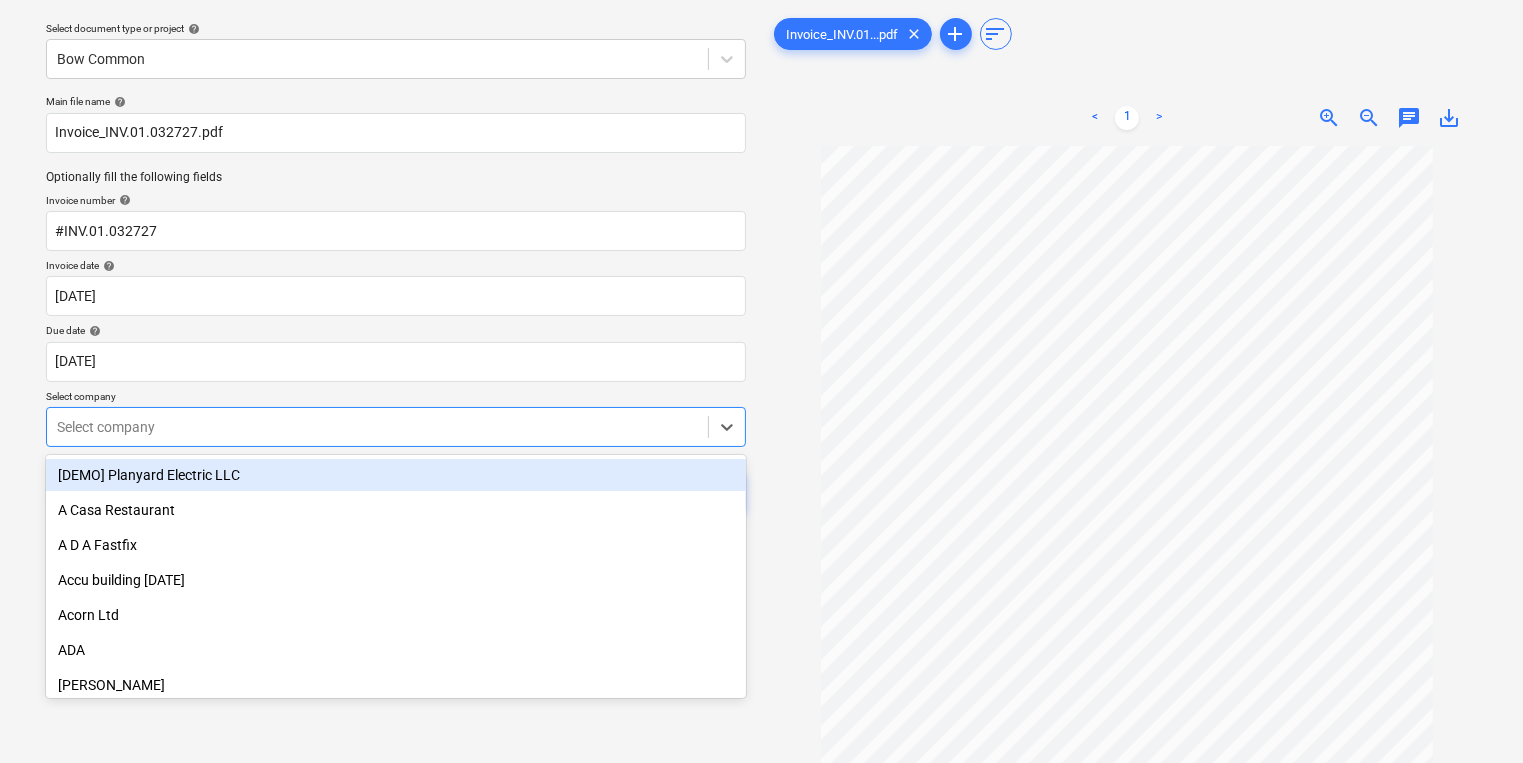 scroll, scrollTop: 64, scrollLeft: 0, axis: vertical 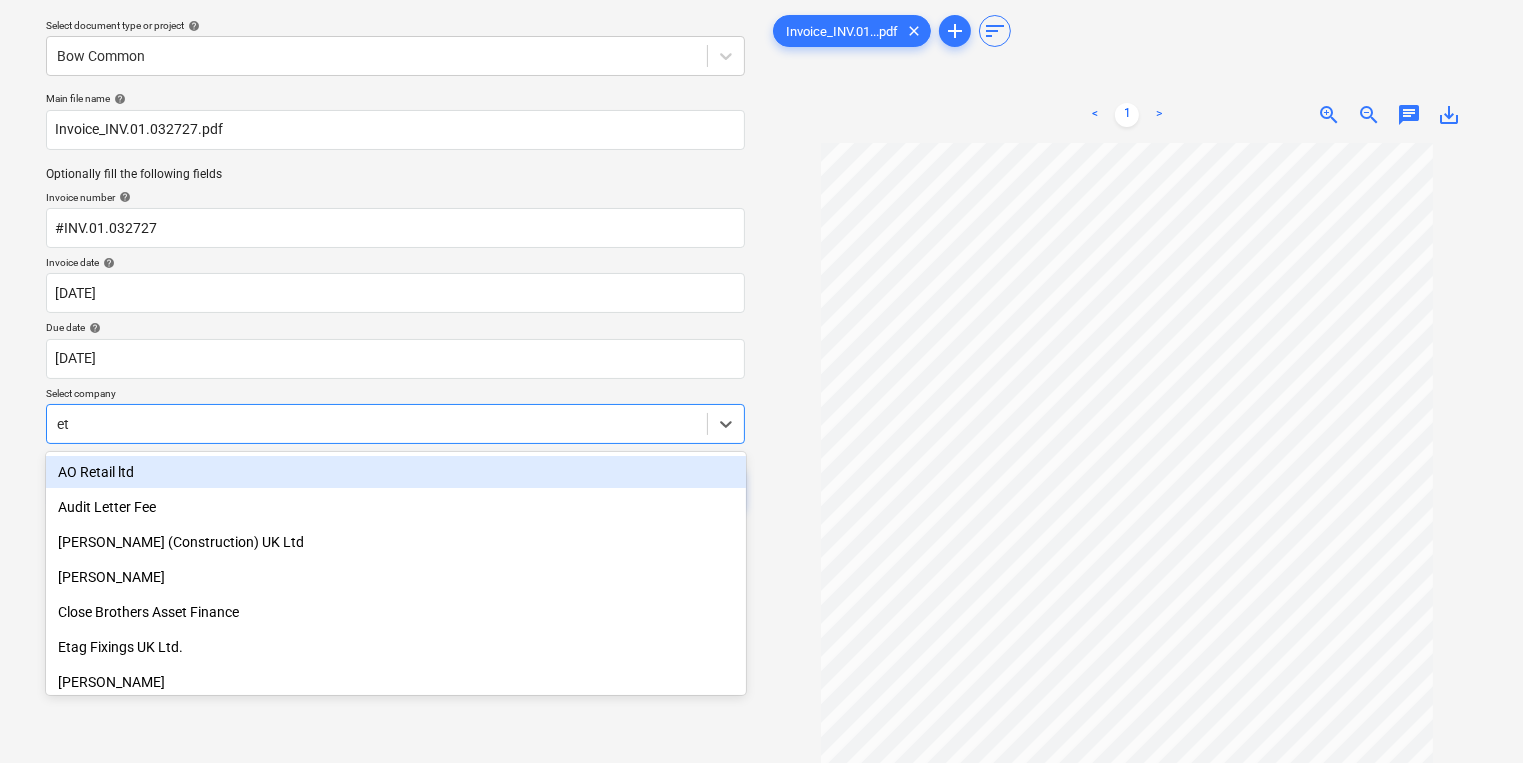 type on "eta" 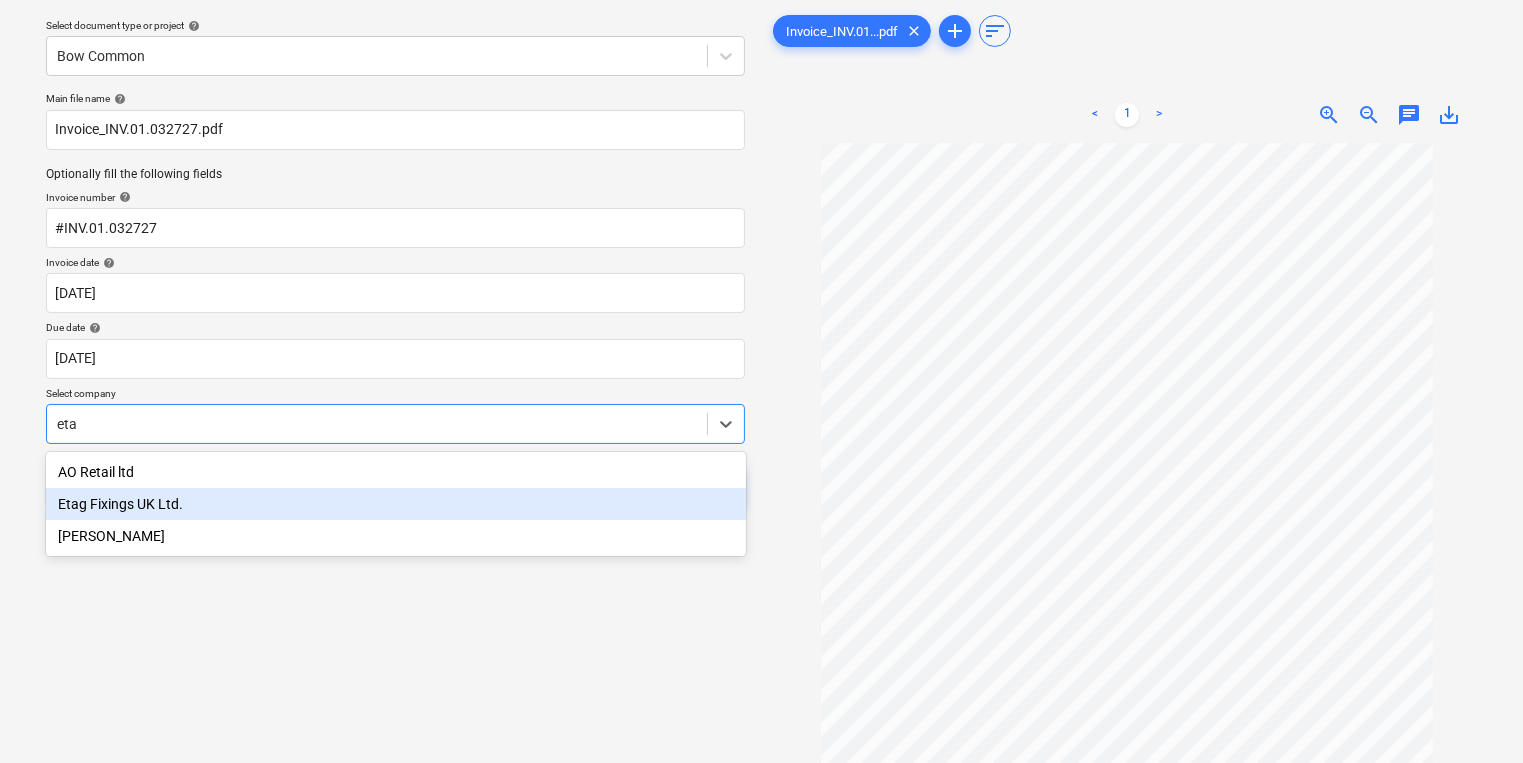 click on "Etag Fixings UK Ltd." at bounding box center [396, 504] 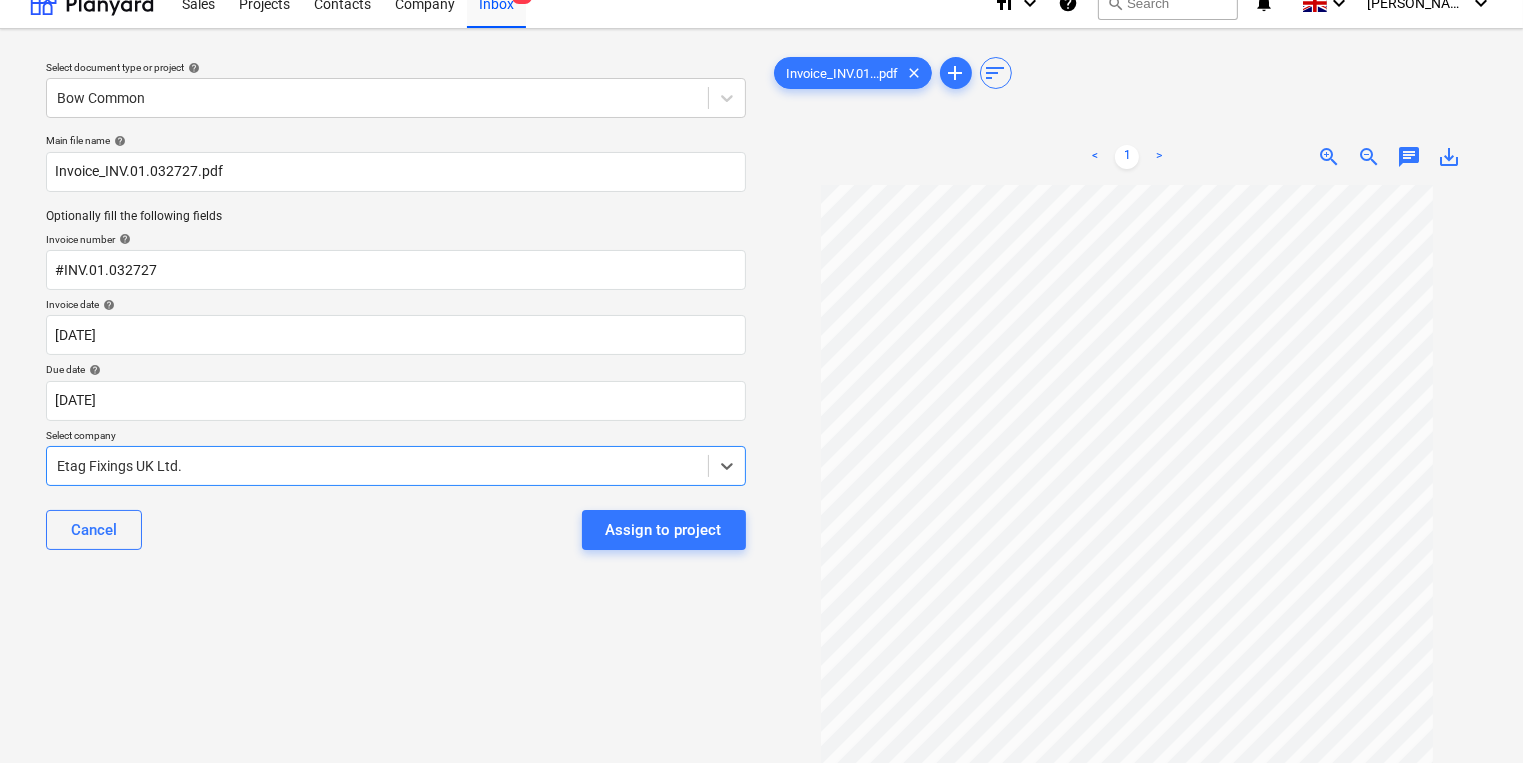 scroll, scrollTop: 0, scrollLeft: 0, axis: both 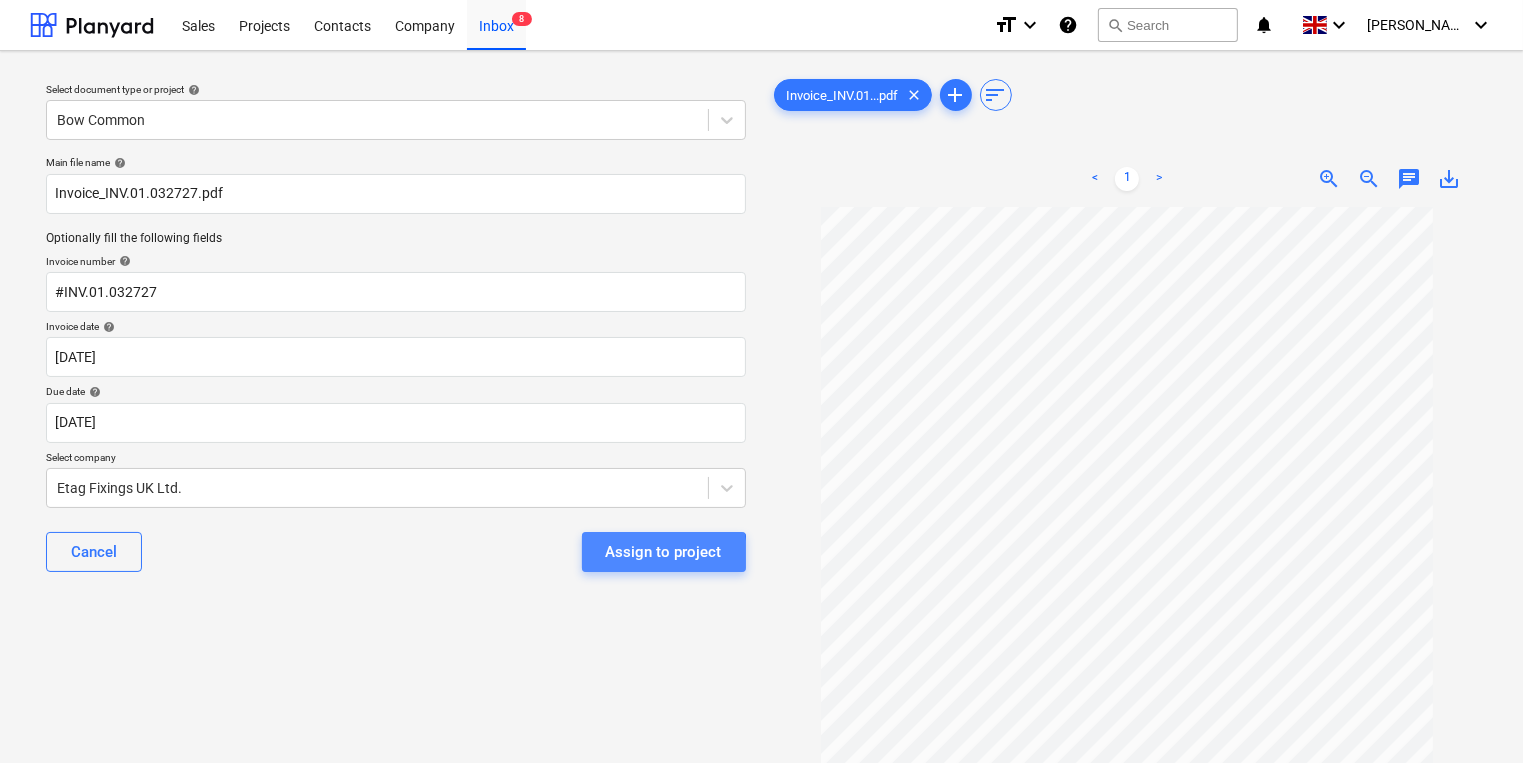 click on "Assign to project" at bounding box center (664, 552) 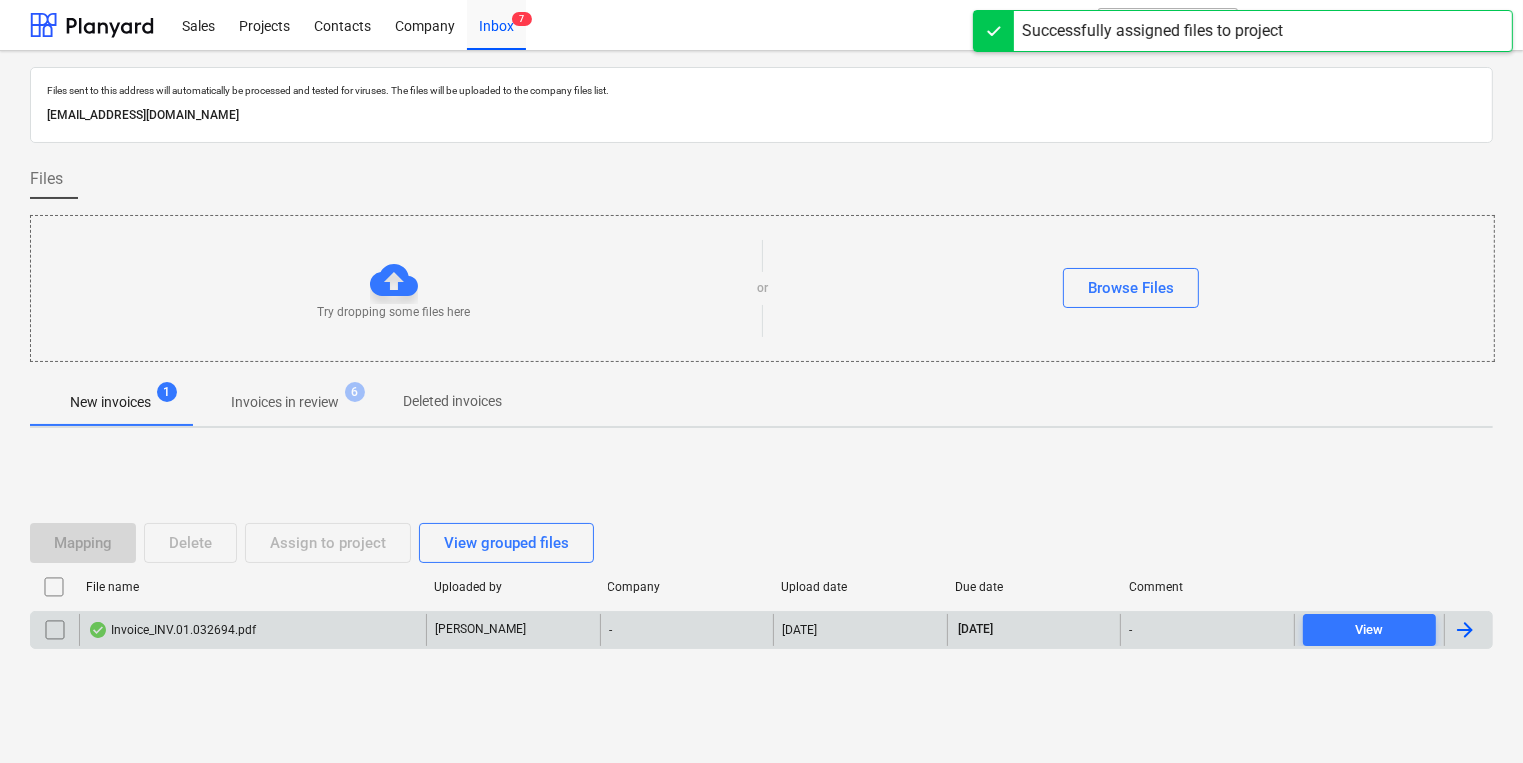 click on "Invoice_INV.01.032694.pdf" at bounding box center [252, 630] 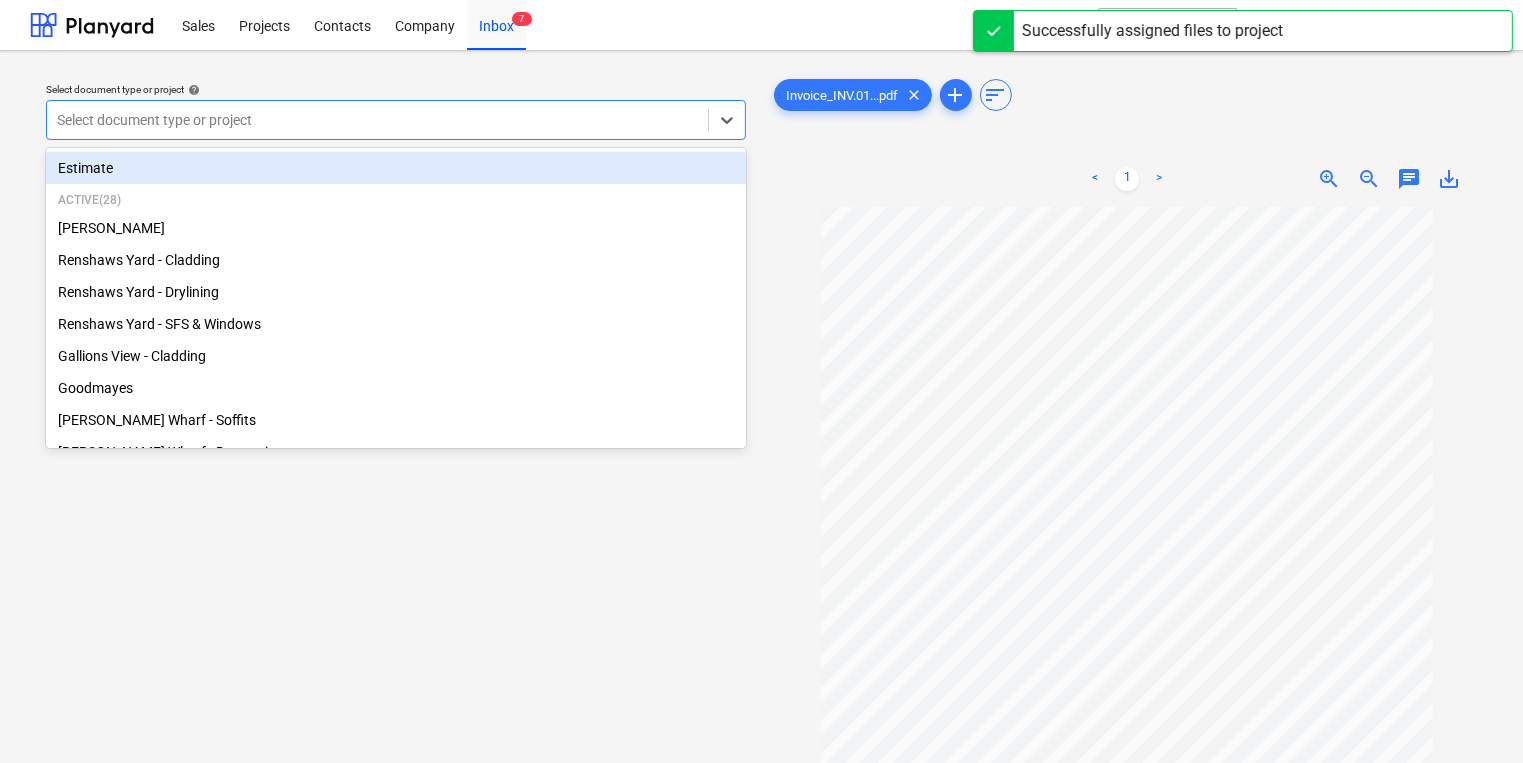 click at bounding box center (377, 120) 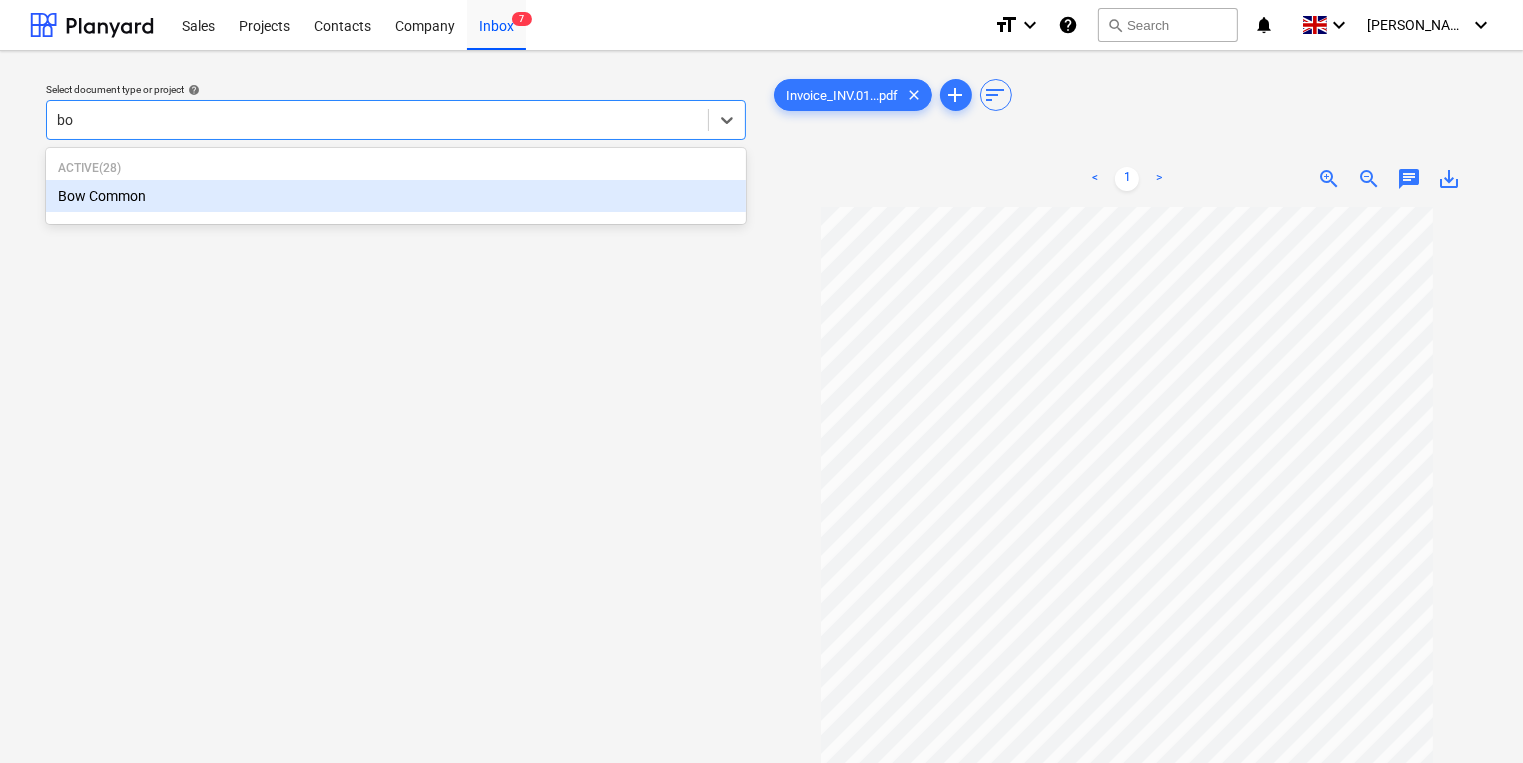 type on "bow" 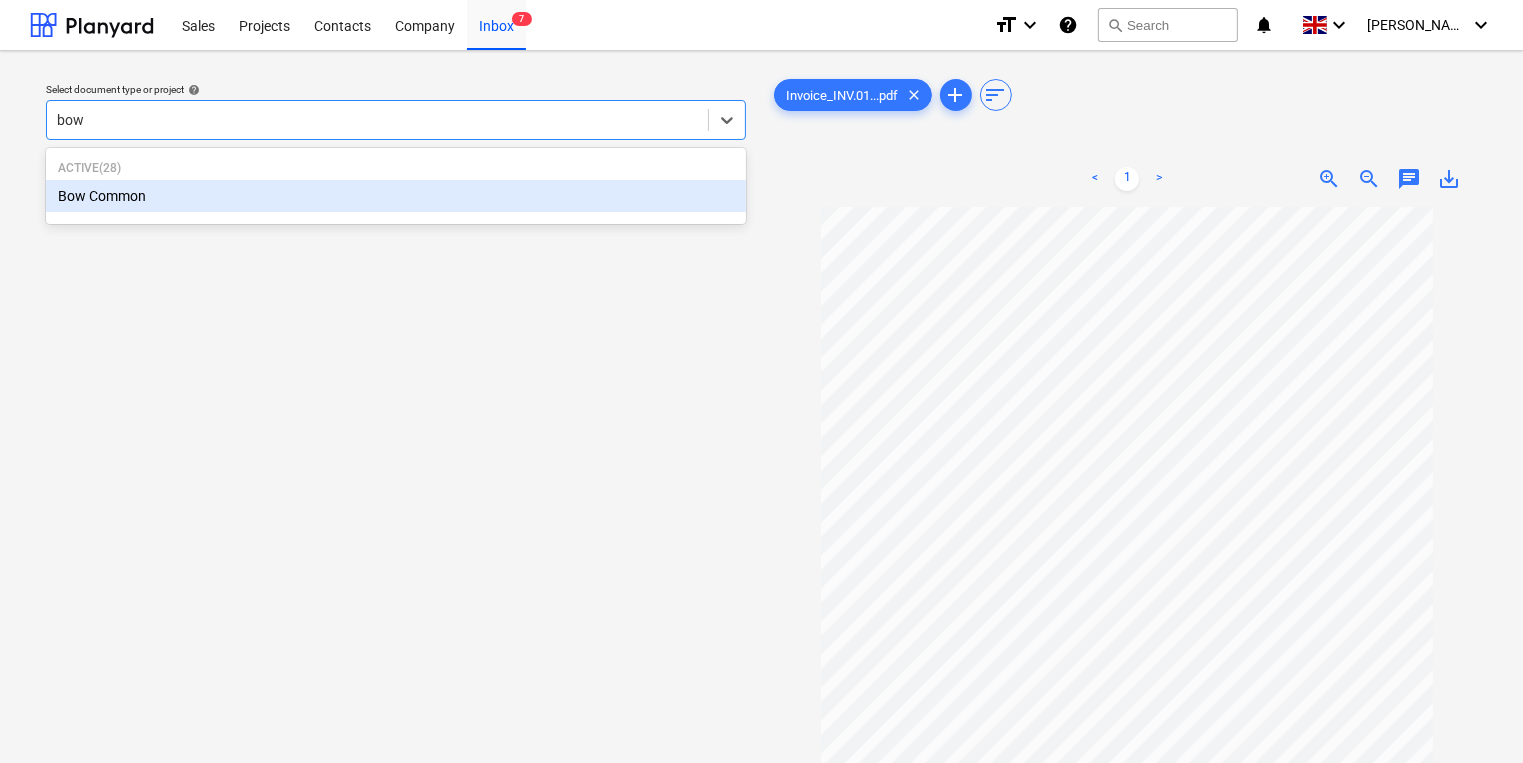 click on "Bow Common" at bounding box center [396, 196] 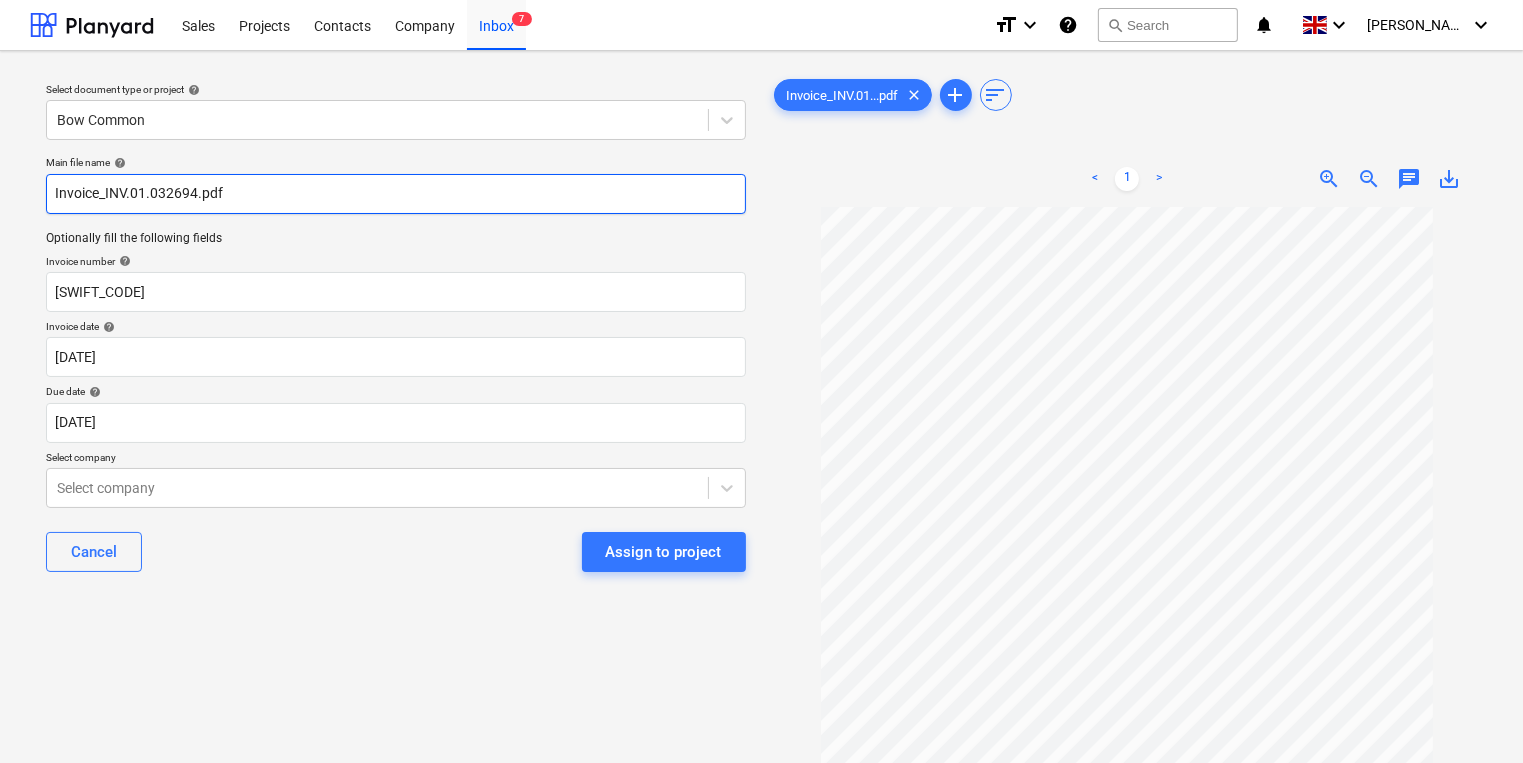 drag, startPoint x: 195, startPoint y: 194, endPoint x: 102, endPoint y: 213, distance: 94.92102 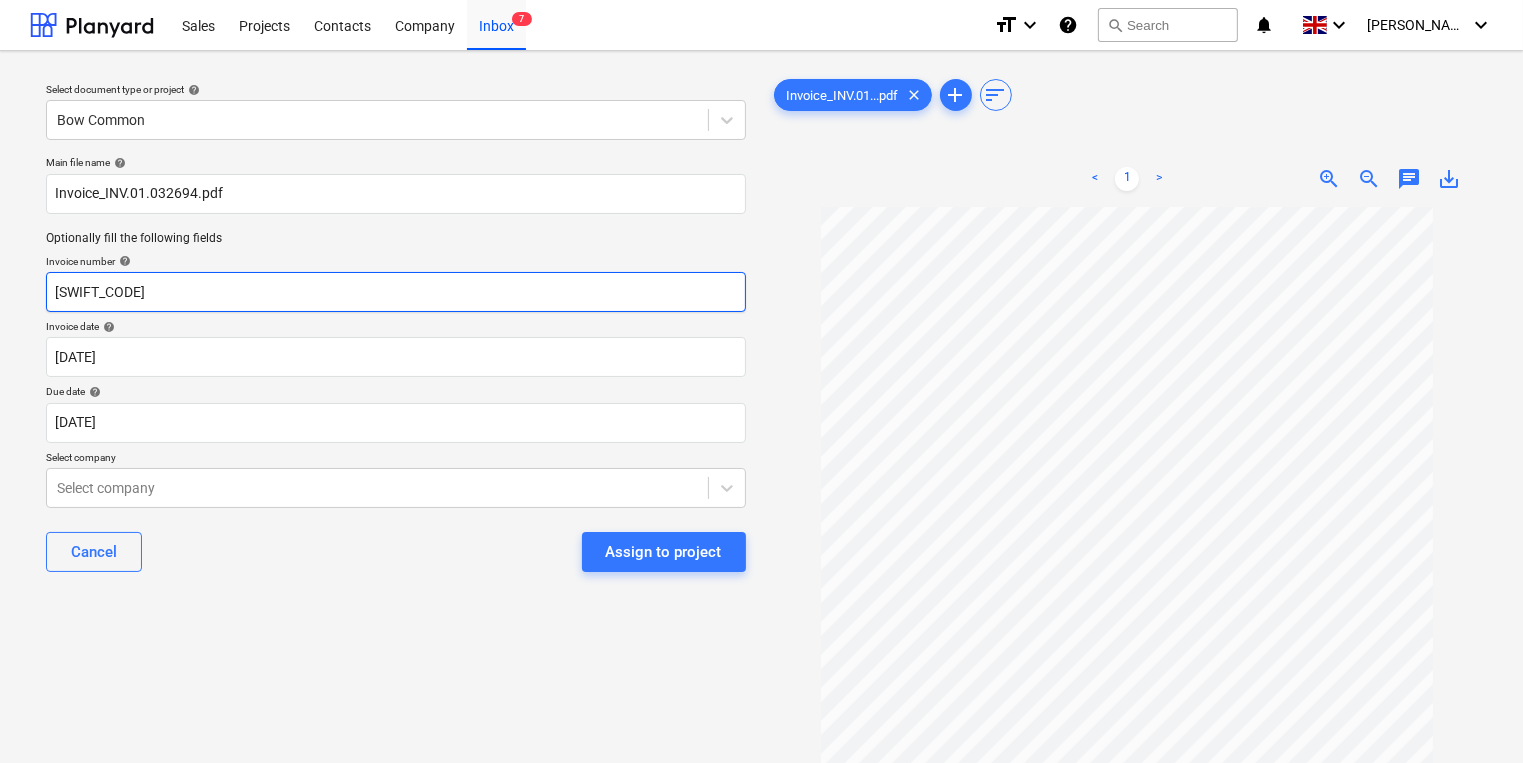 drag, startPoint x: 188, startPoint y: 303, endPoint x: -18, endPoint y: 311, distance: 206.15529 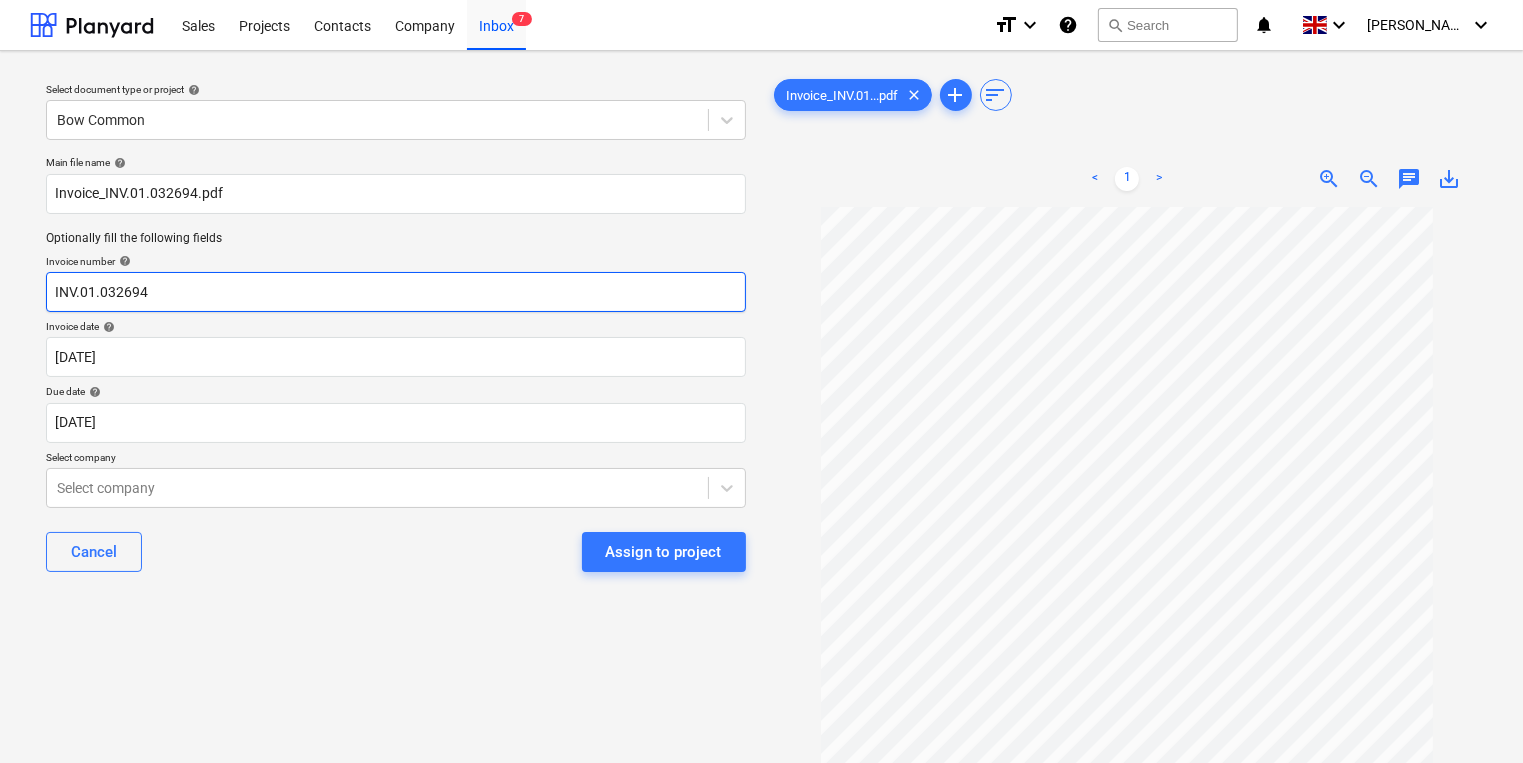 click on "INV.01.032694" at bounding box center [396, 292] 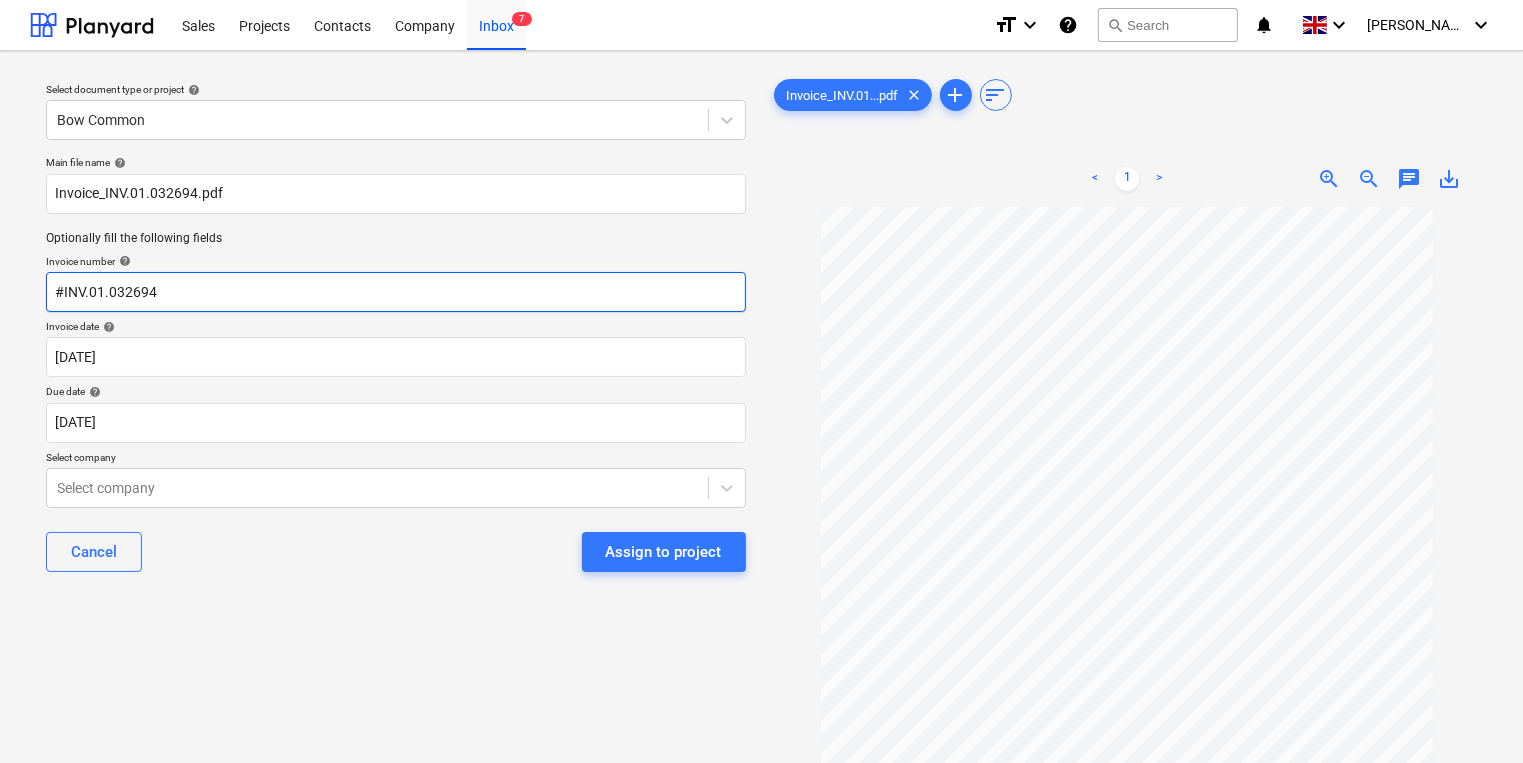 type on "#INV.01.032694" 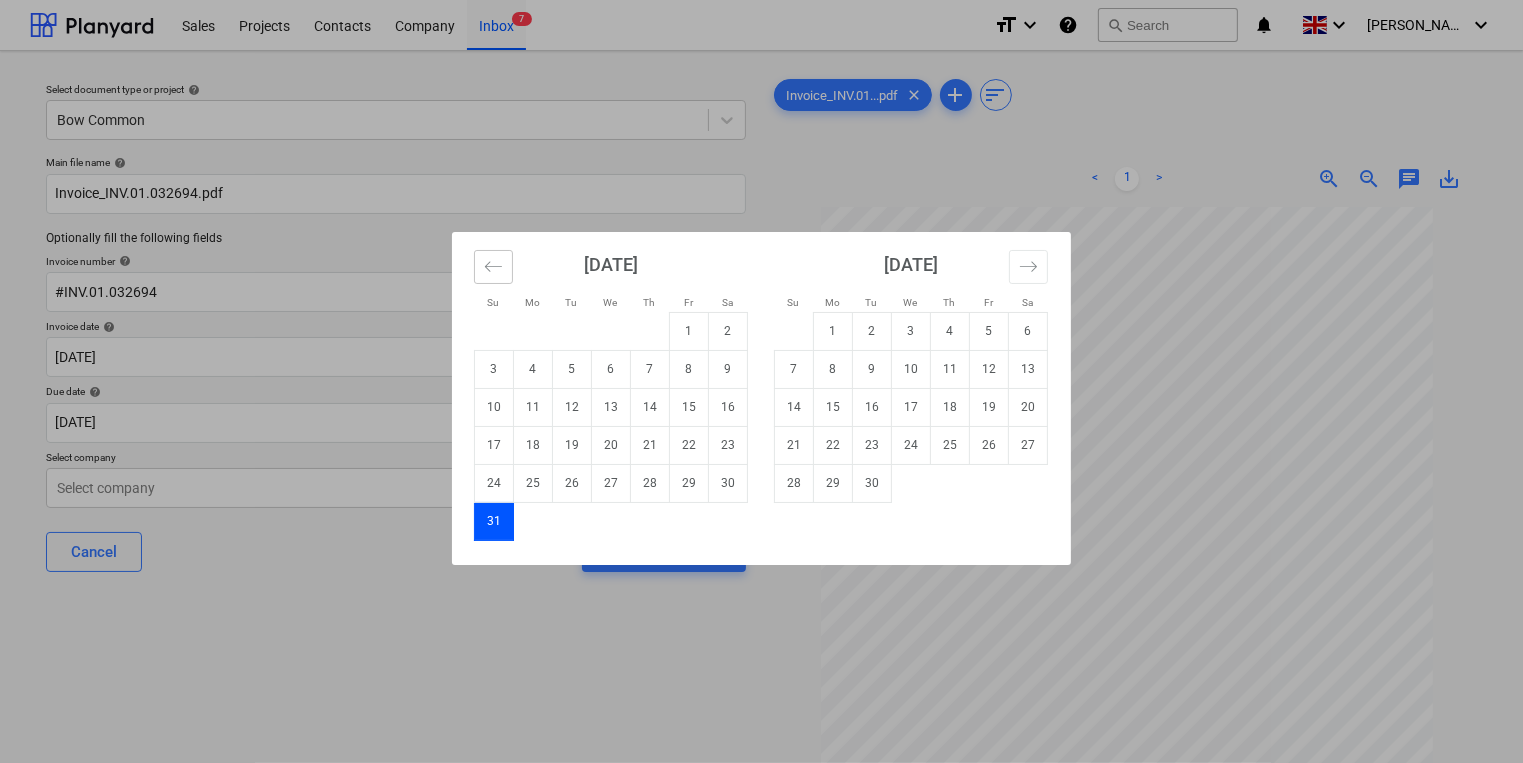 click 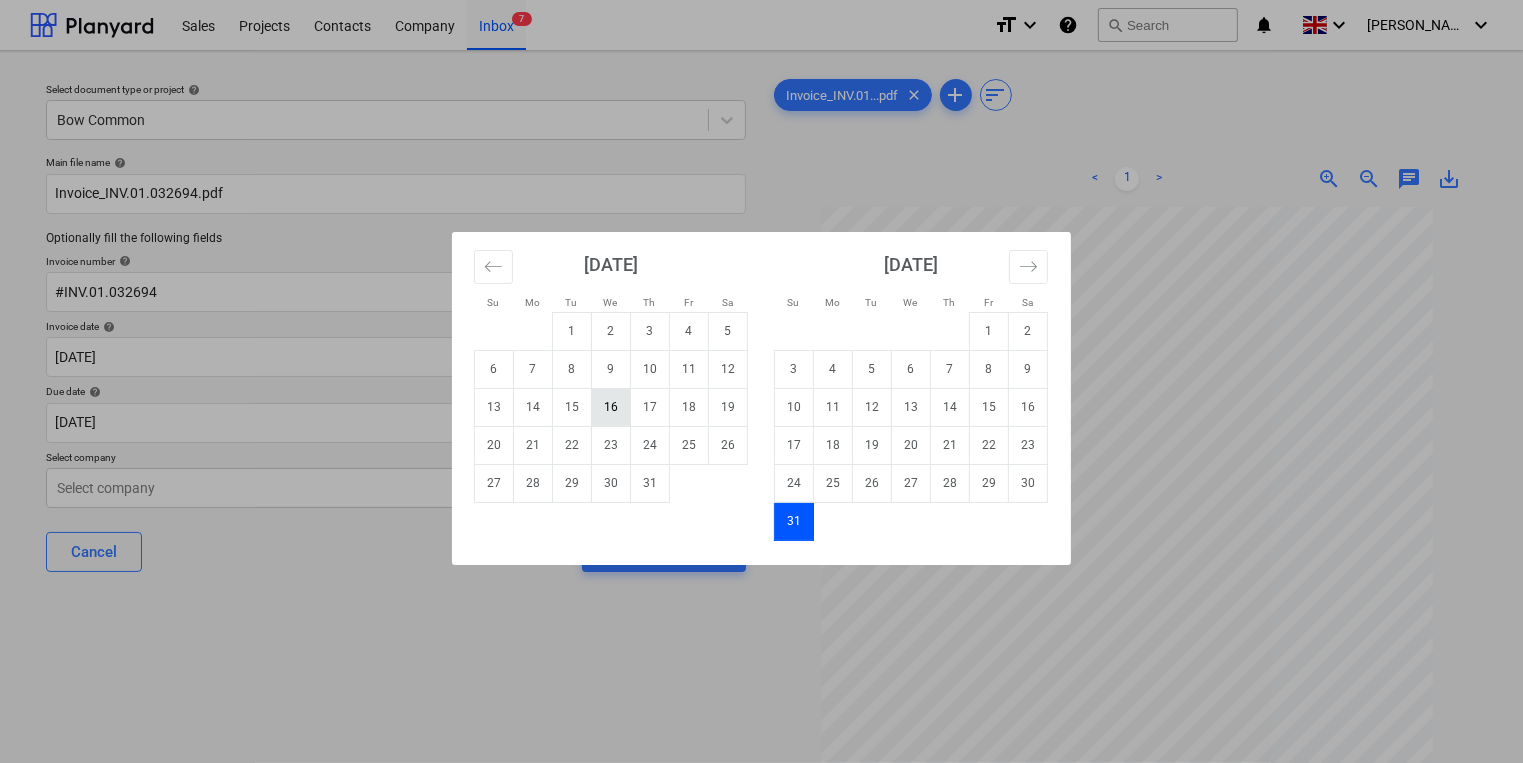 click on "16" at bounding box center [611, 407] 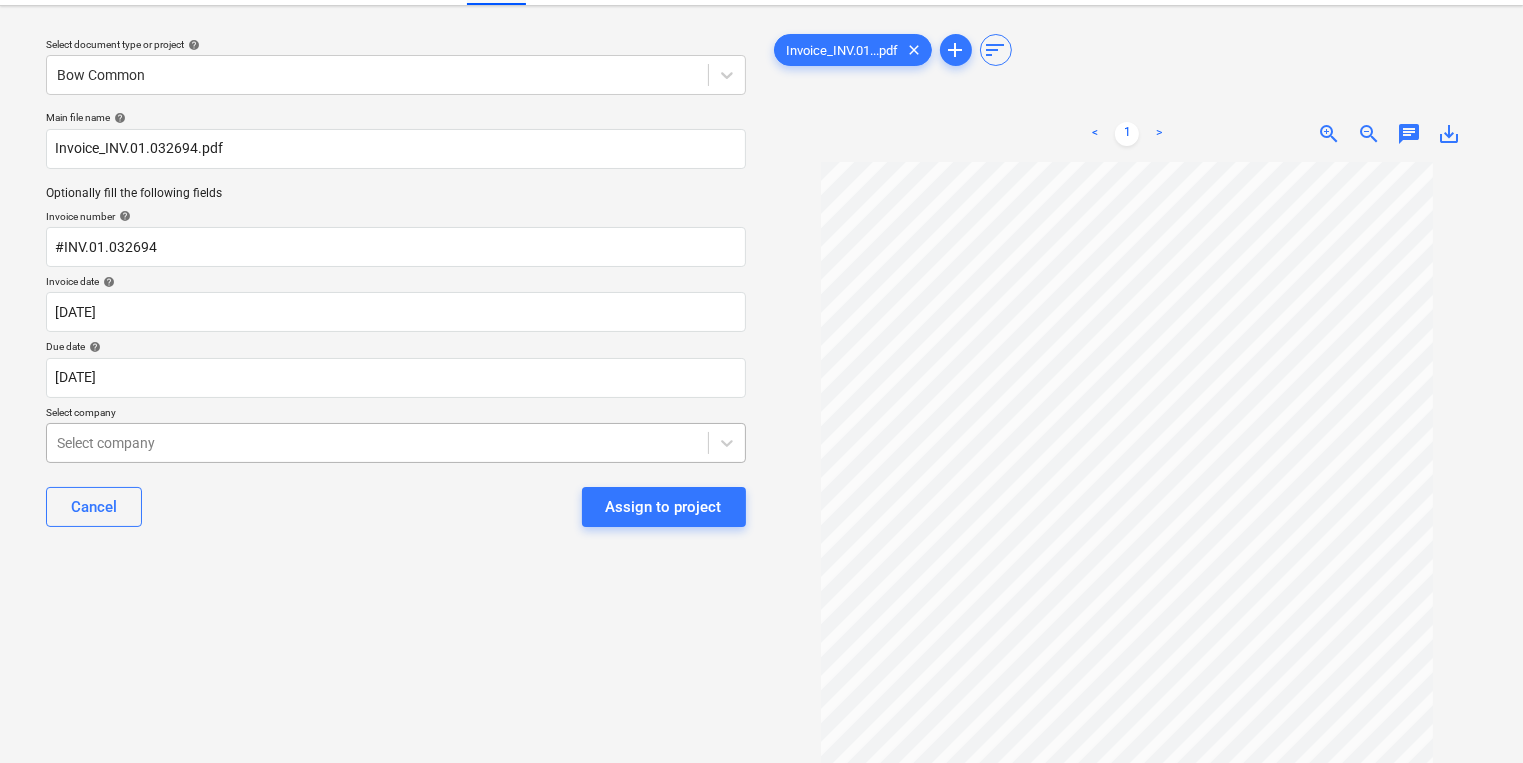 click on "Sales Projects Contacts Company Inbox 7 format_size keyboard_arrow_down help search Search notifications 0 keyboard_arrow_down [PERSON_NAME] keyboard_arrow_down Select document type or project help Bow Common Main file name help Invoice_INV.01.032694.pdf Optionally fill the following fields Invoice number help #INV.01.032694 Invoice date help [DATE] 16.07.2025 Press the down arrow key to interact with the calendar and
select a date. Press the question mark key to get the keyboard shortcuts for changing dates. Due date help [DATE] [DATE] Press the down arrow key to interact with the calendar and
select a date. Press the question mark key to get the keyboard shortcuts for changing dates. Select company Select company Cancel Assign to project Invoice_INV.01...pdf clear add sort < 1 > zoom_in zoom_out chat 0 save_alt" at bounding box center (761, 336) 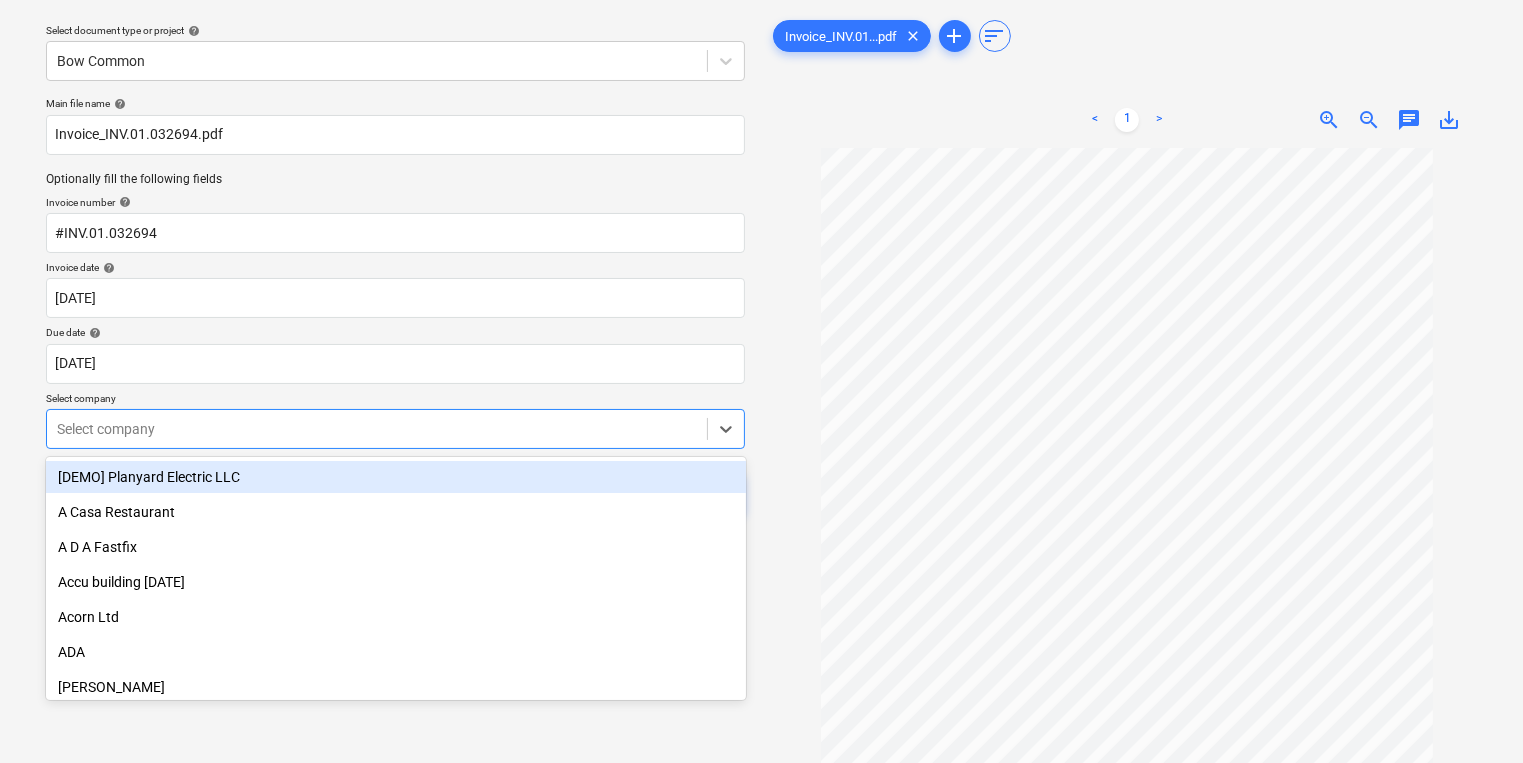 scroll, scrollTop: 64, scrollLeft: 0, axis: vertical 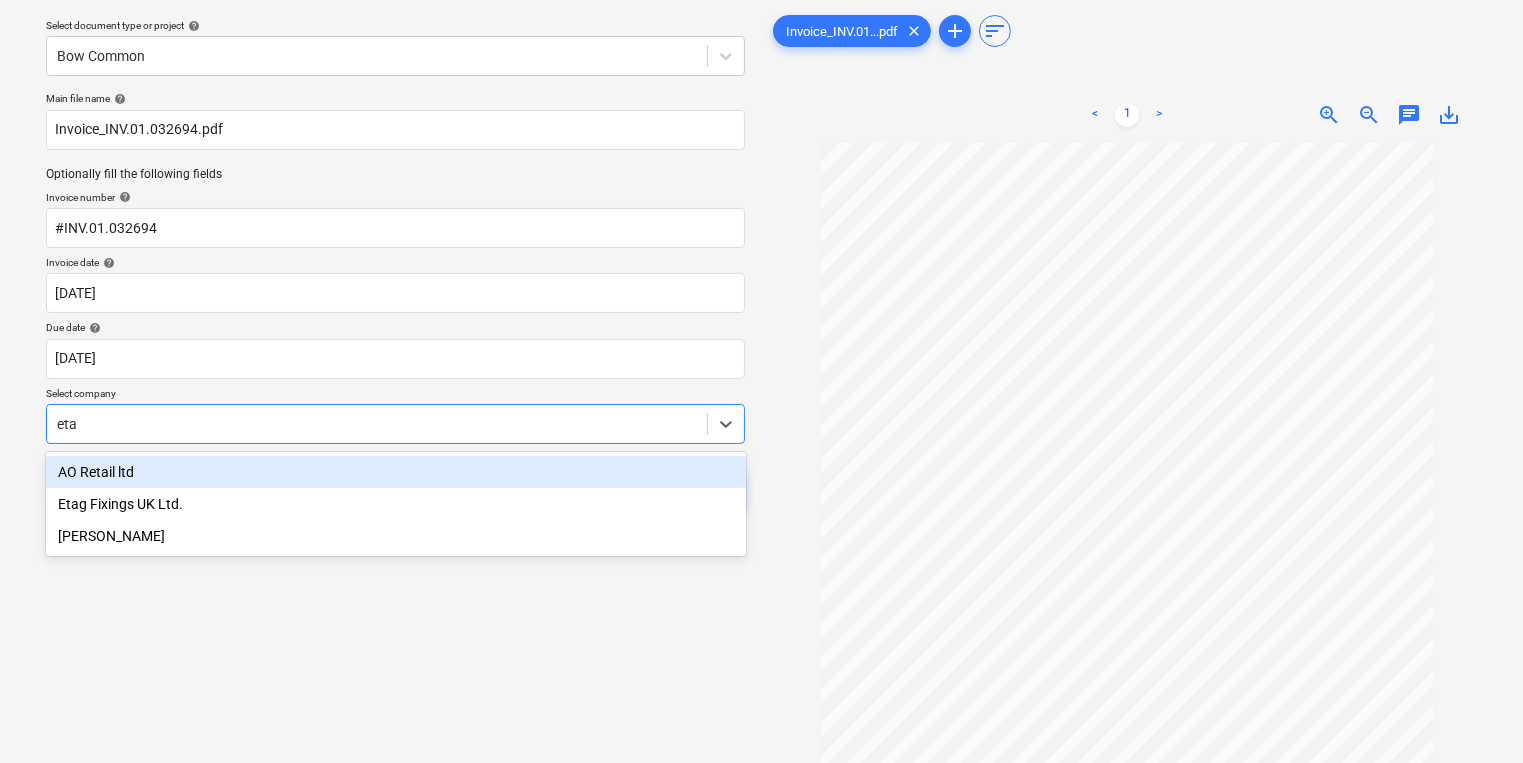 type on "etag" 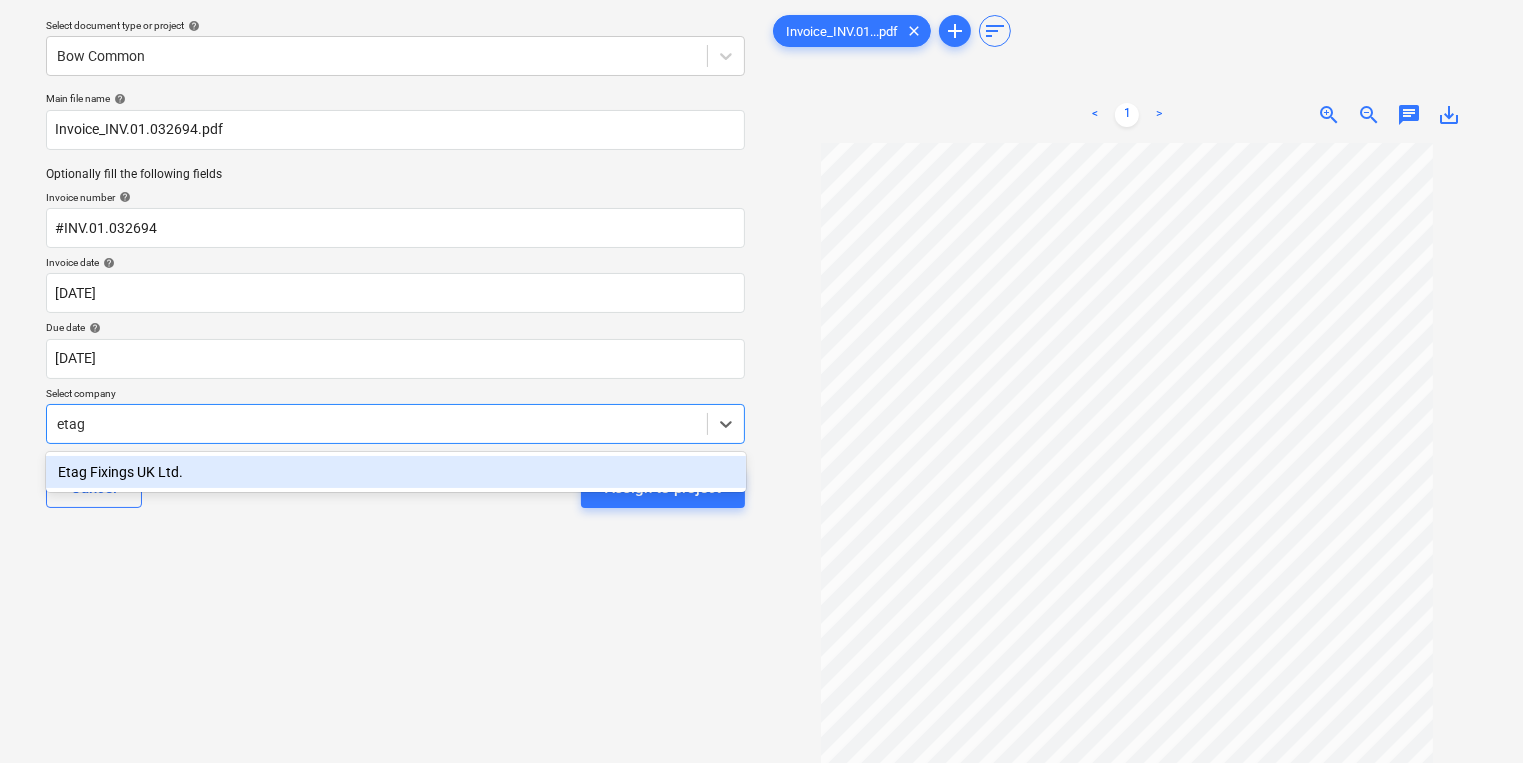 type 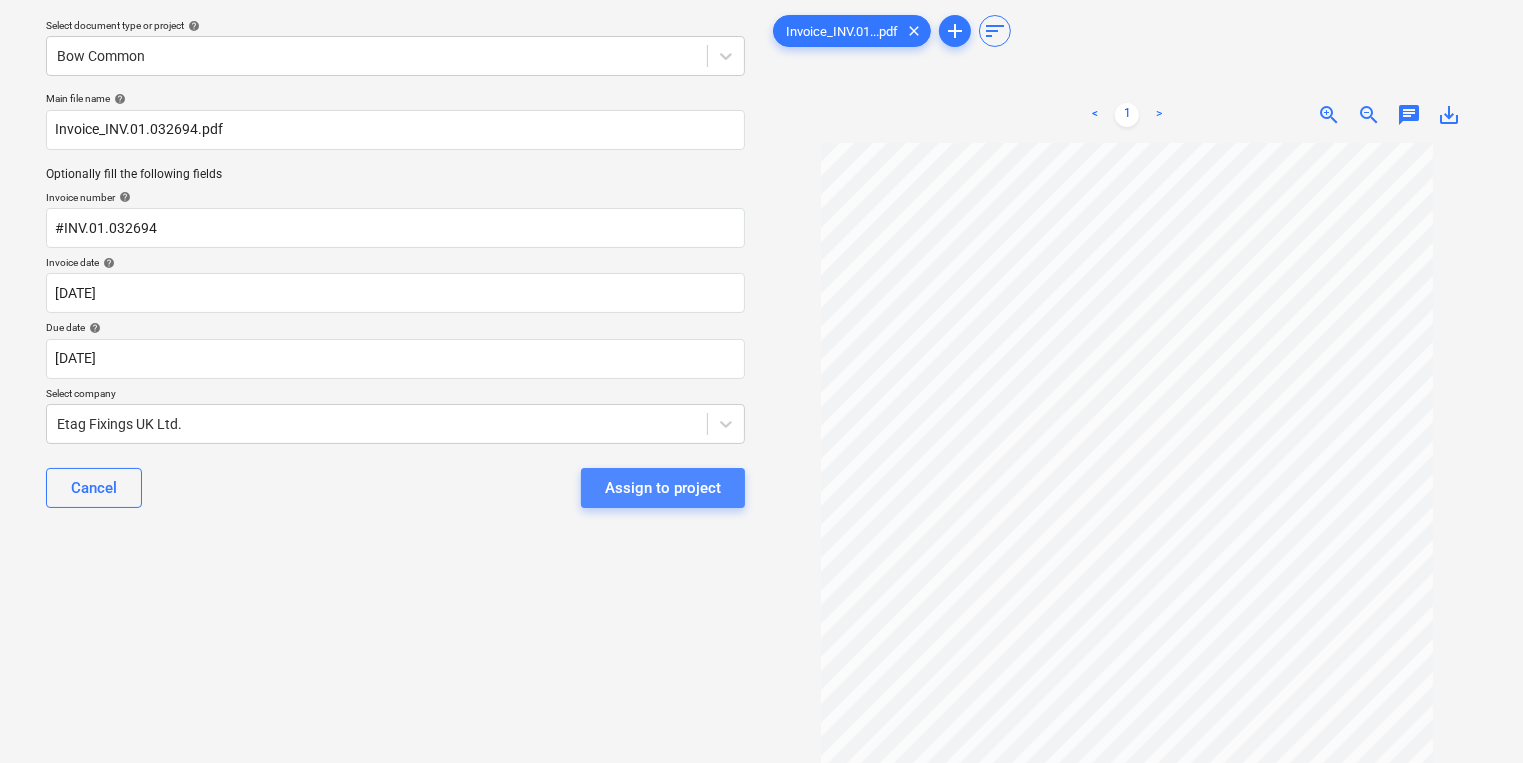 click on "Assign to project" at bounding box center [663, 488] 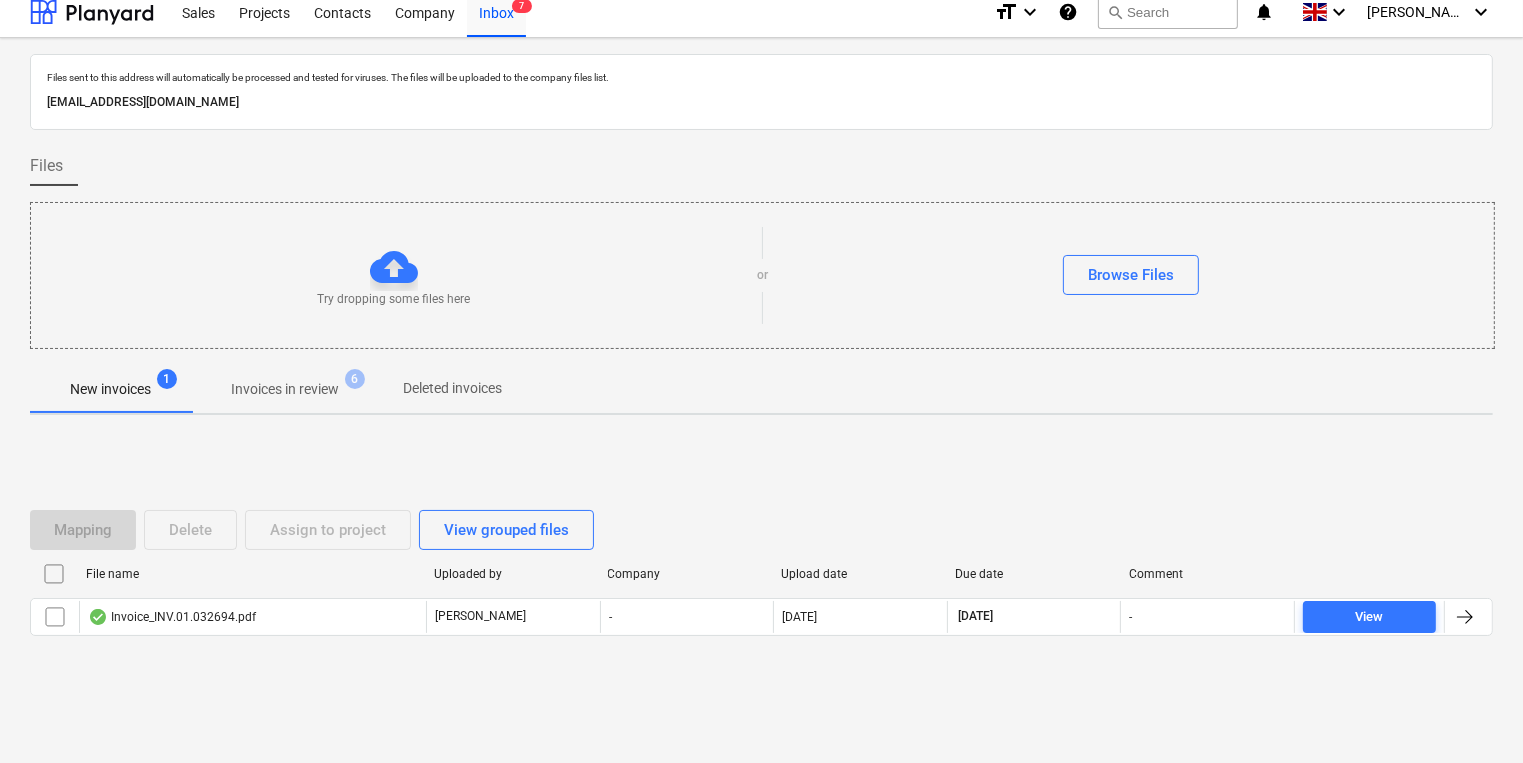 scroll, scrollTop: 11, scrollLeft: 0, axis: vertical 